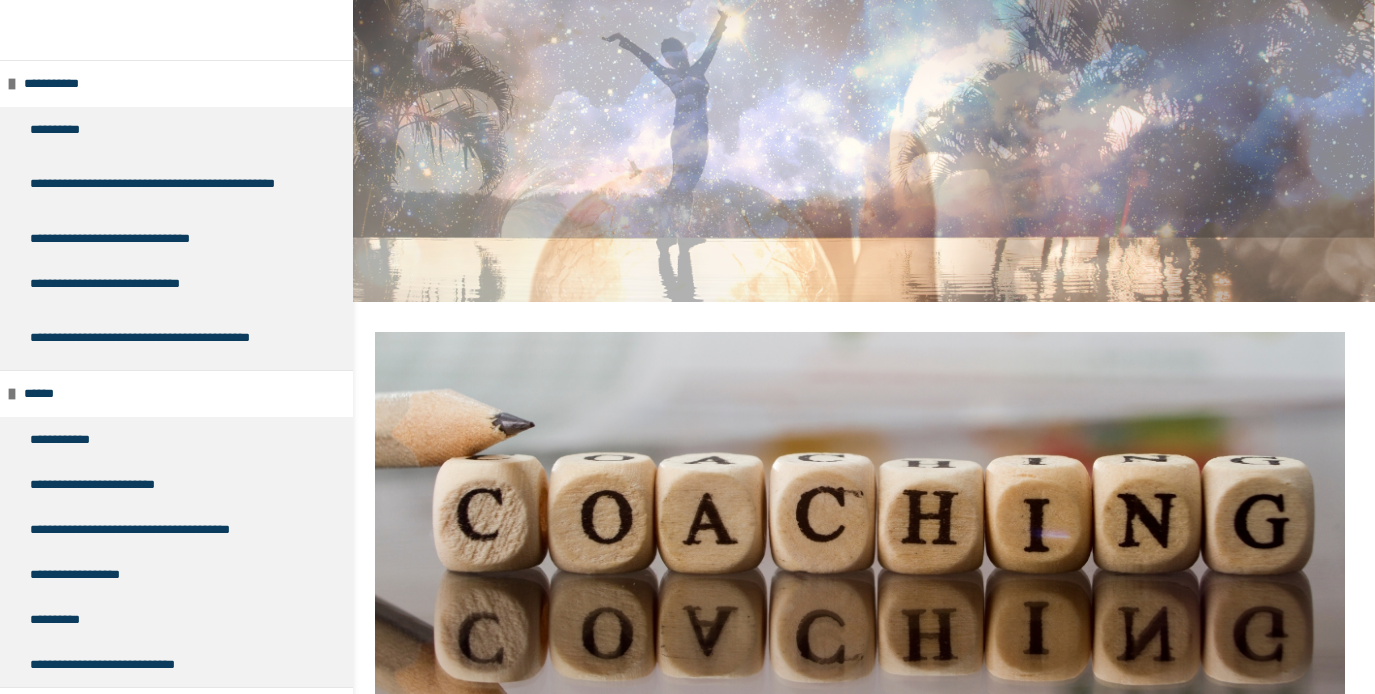 scroll, scrollTop: 1595, scrollLeft: 298, axis: both 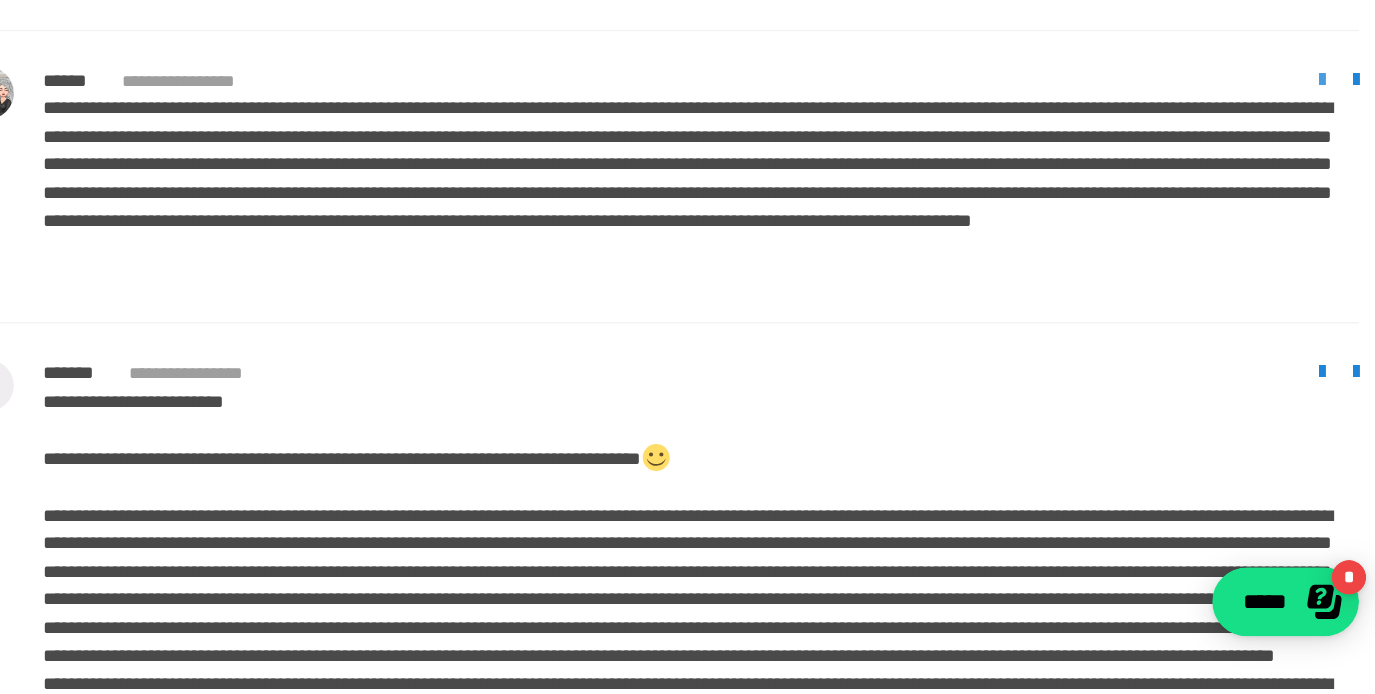 click at bounding box center (1319, 268) 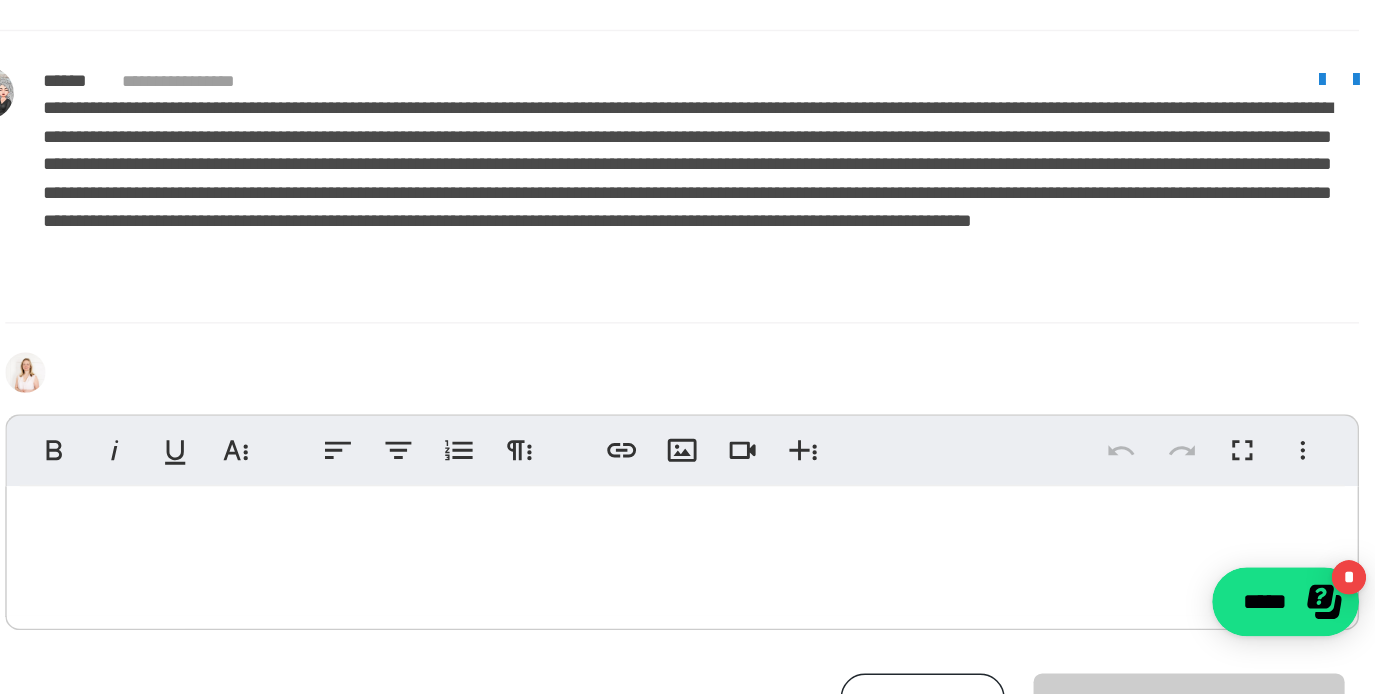 click at bounding box center (875, 595) 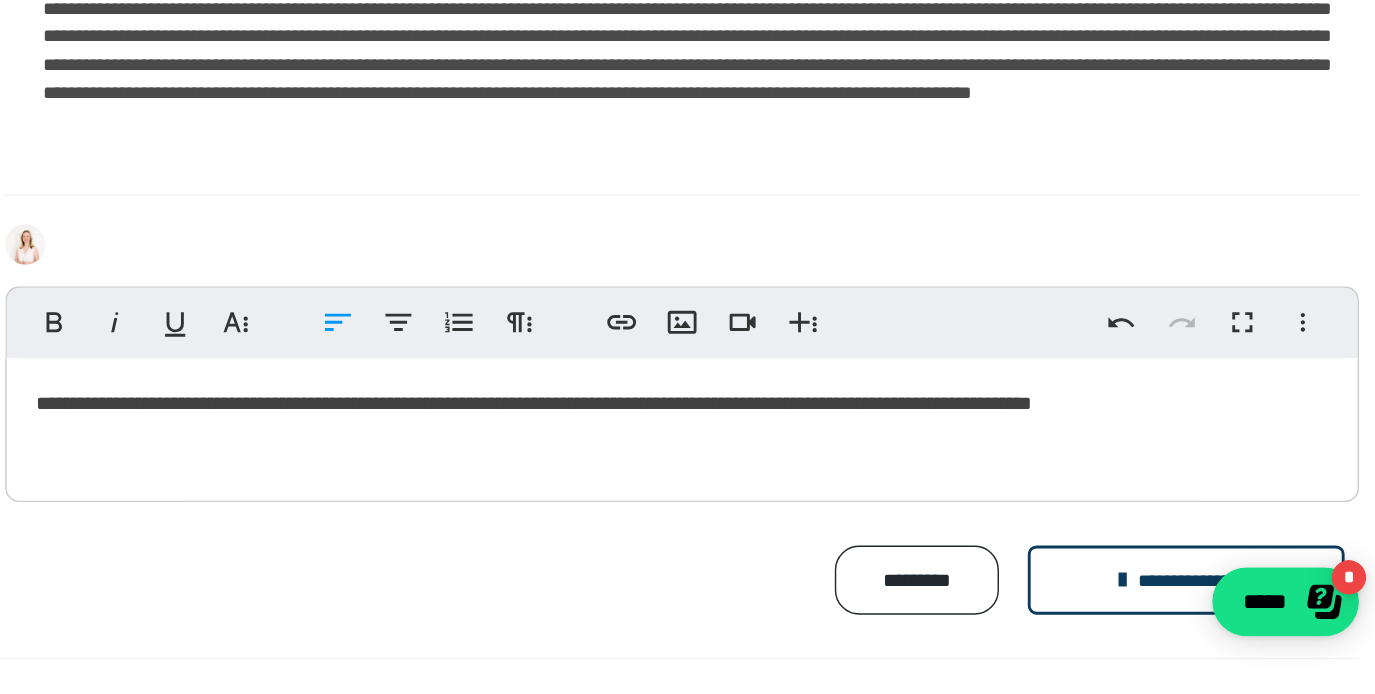scroll, scrollTop: 1551, scrollLeft: 0, axis: vertical 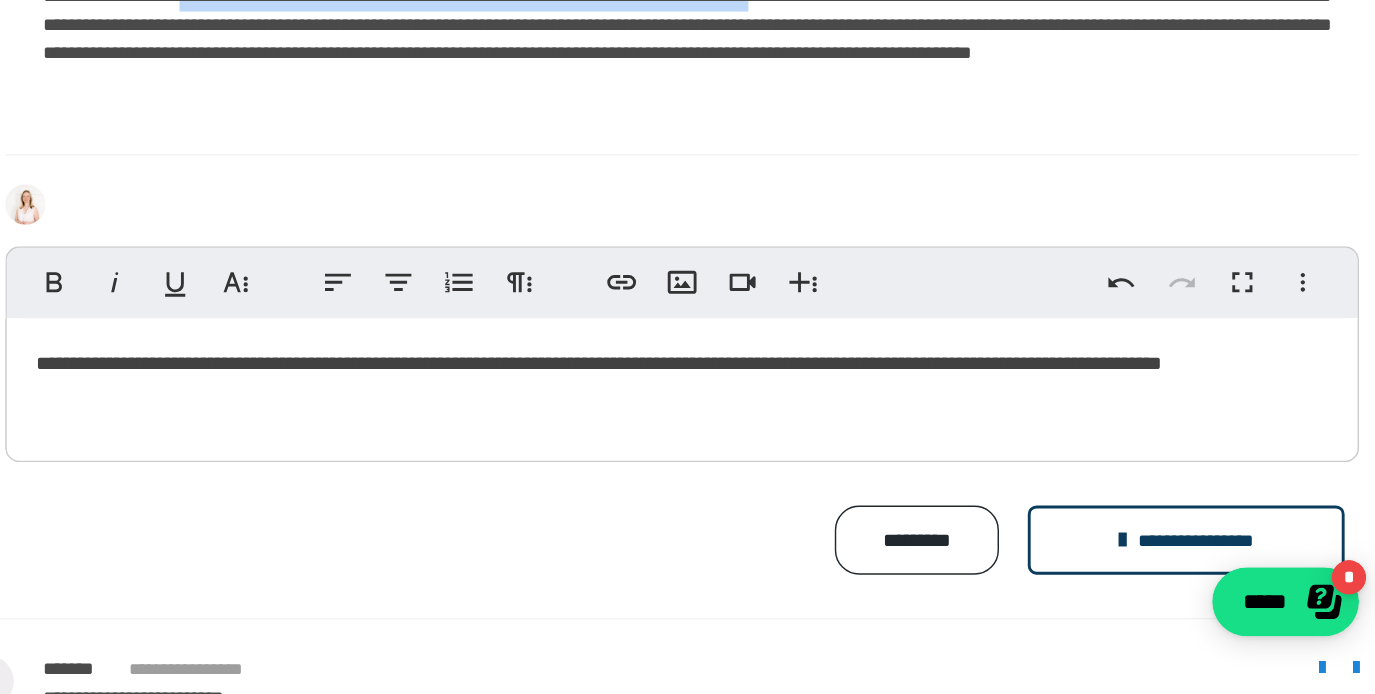 drag, startPoint x: 795, startPoint y: 47, endPoint x: 499, endPoint y: 68, distance: 296.744 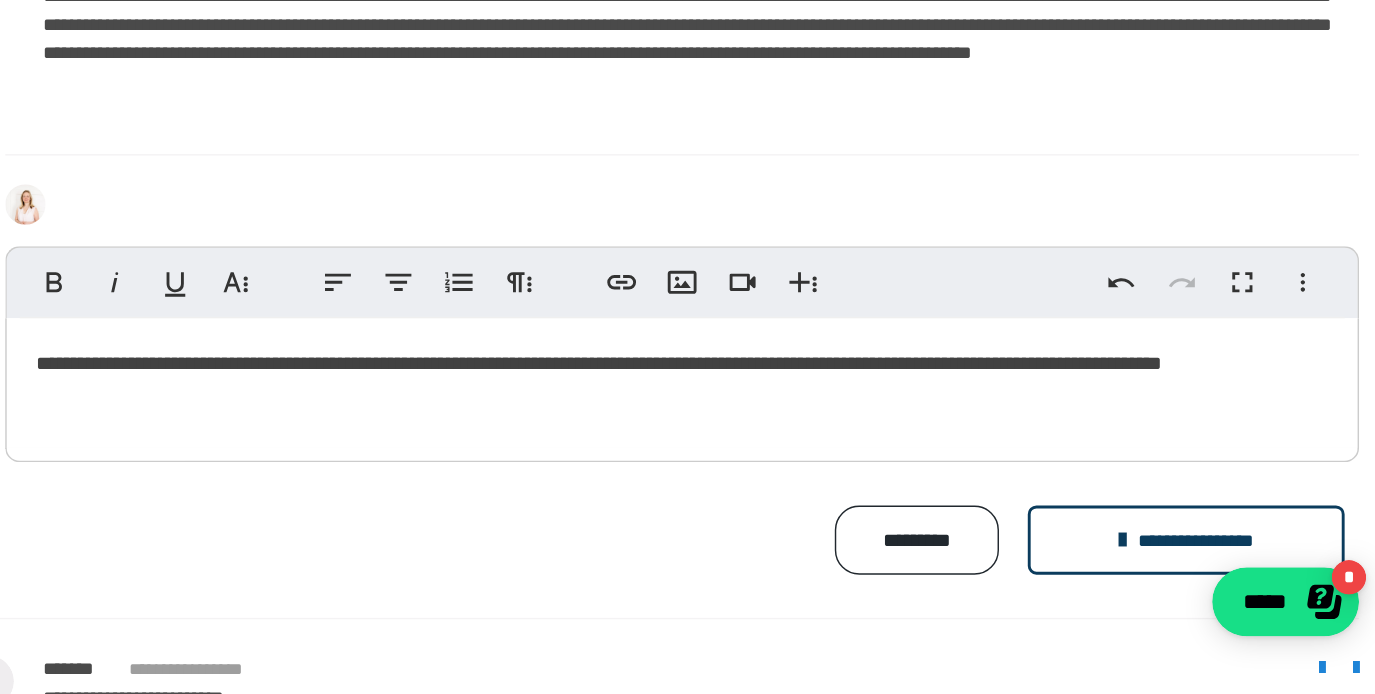 click on "**********" at bounding box center [875, 478] 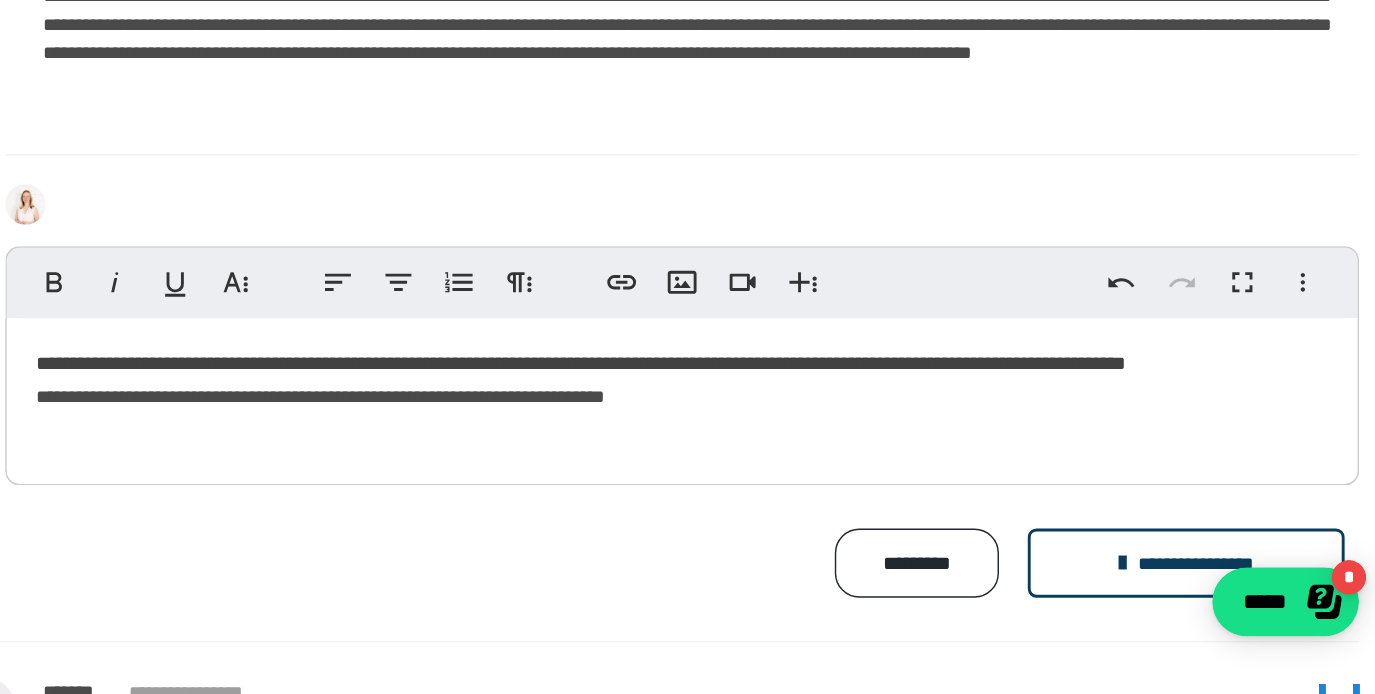 click on "**********" 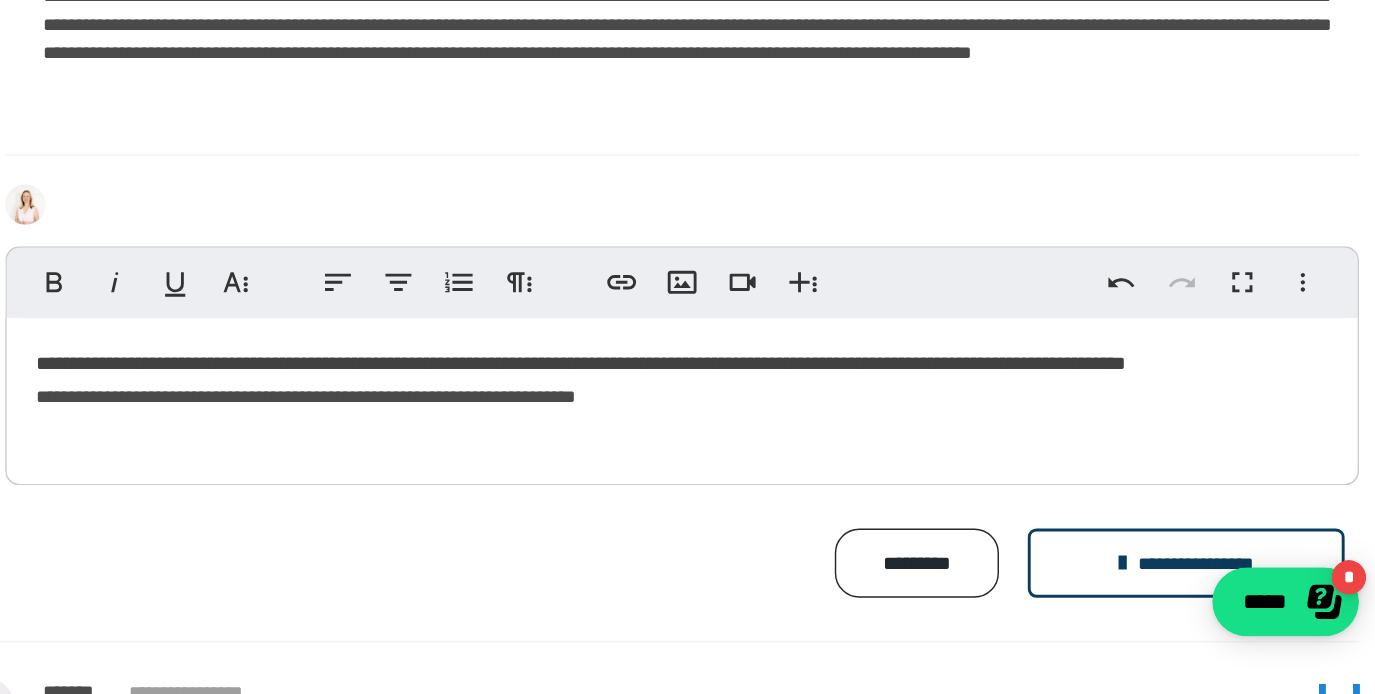 click on "**********" at bounding box center [613, 487] 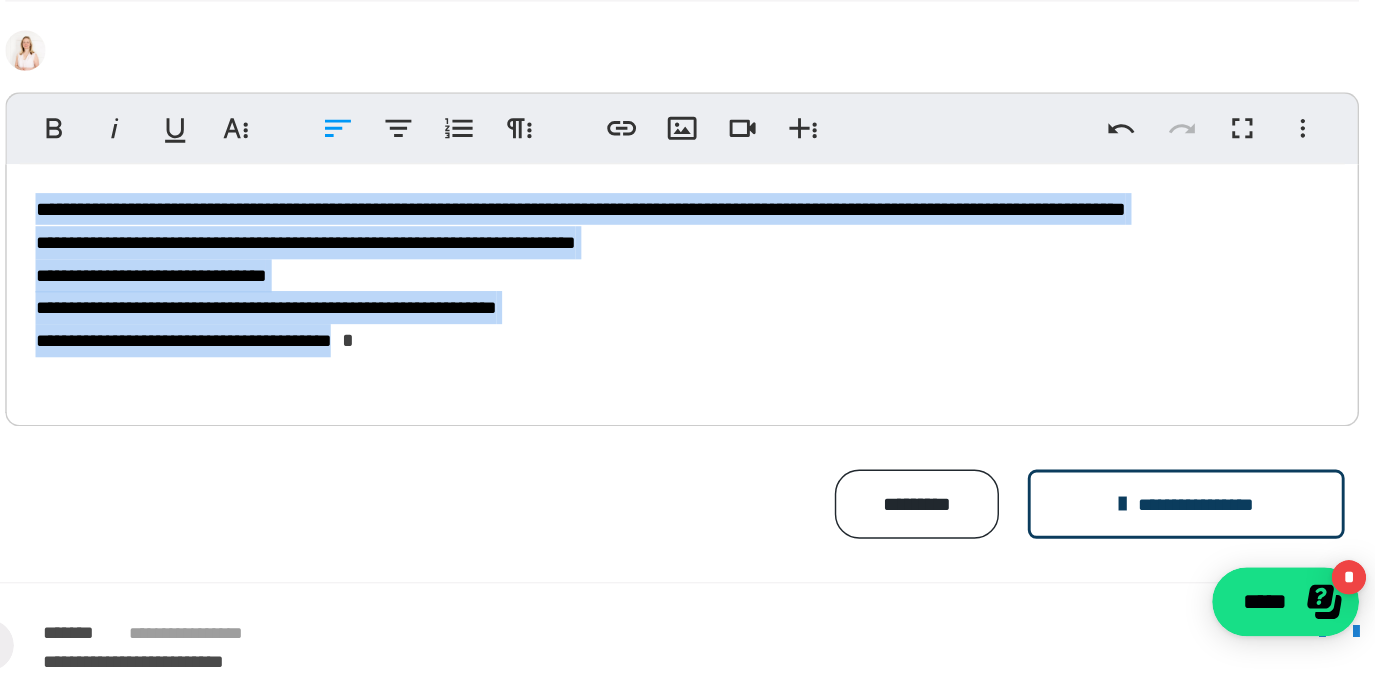 scroll, scrollTop: 1659, scrollLeft: 0, axis: vertical 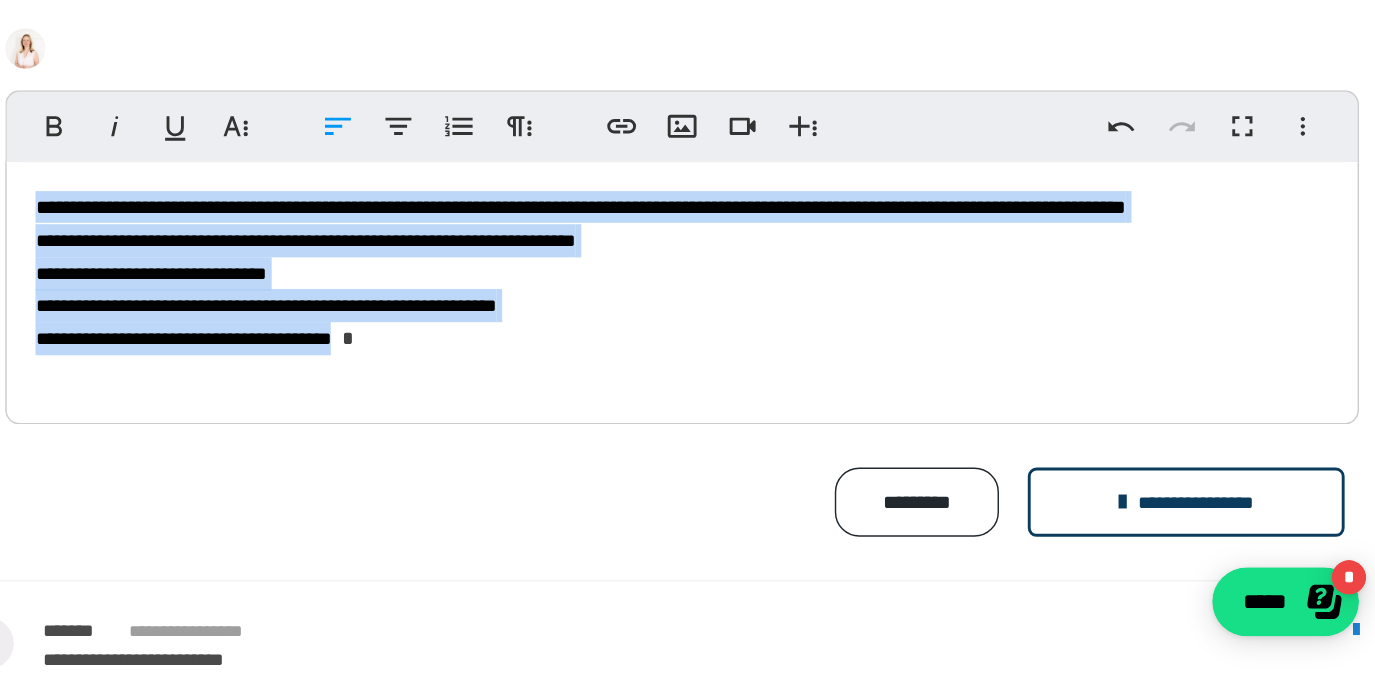 click on "**********" at bounding box center [1225, 561] 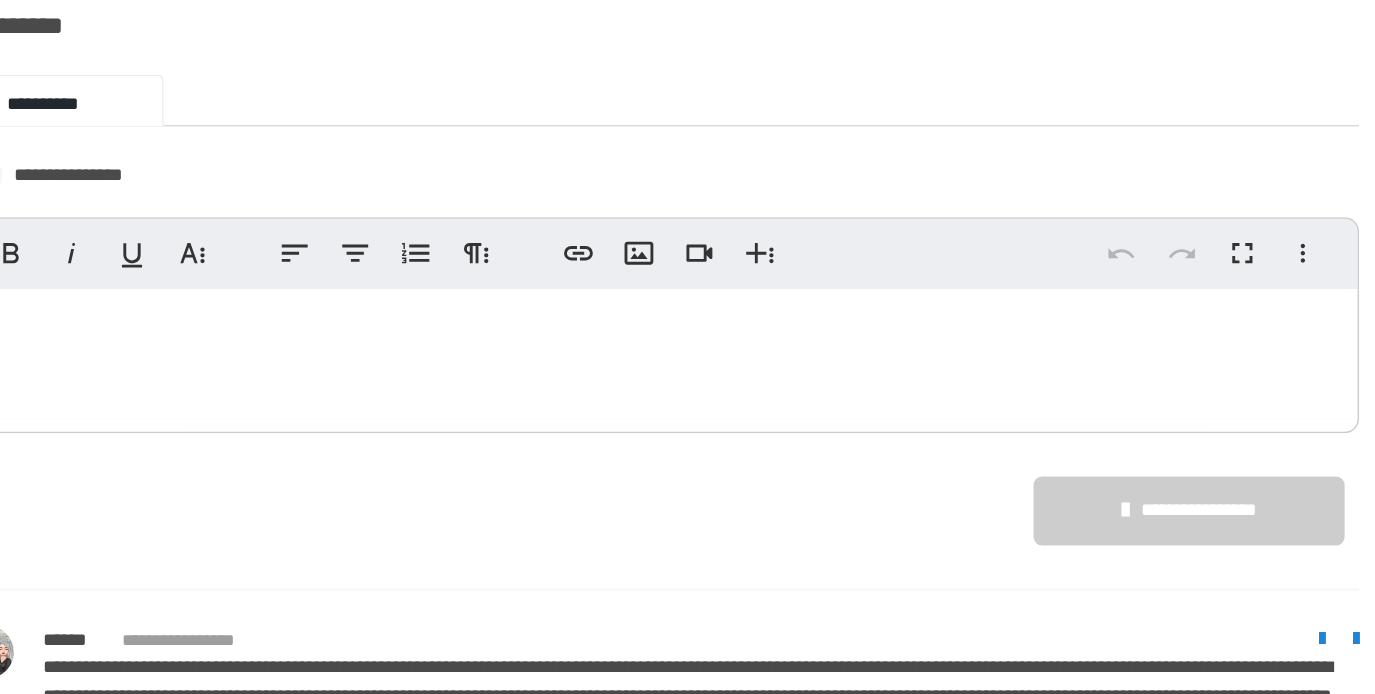 scroll, scrollTop: 1240, scrollLeft: 0, axis: vertical 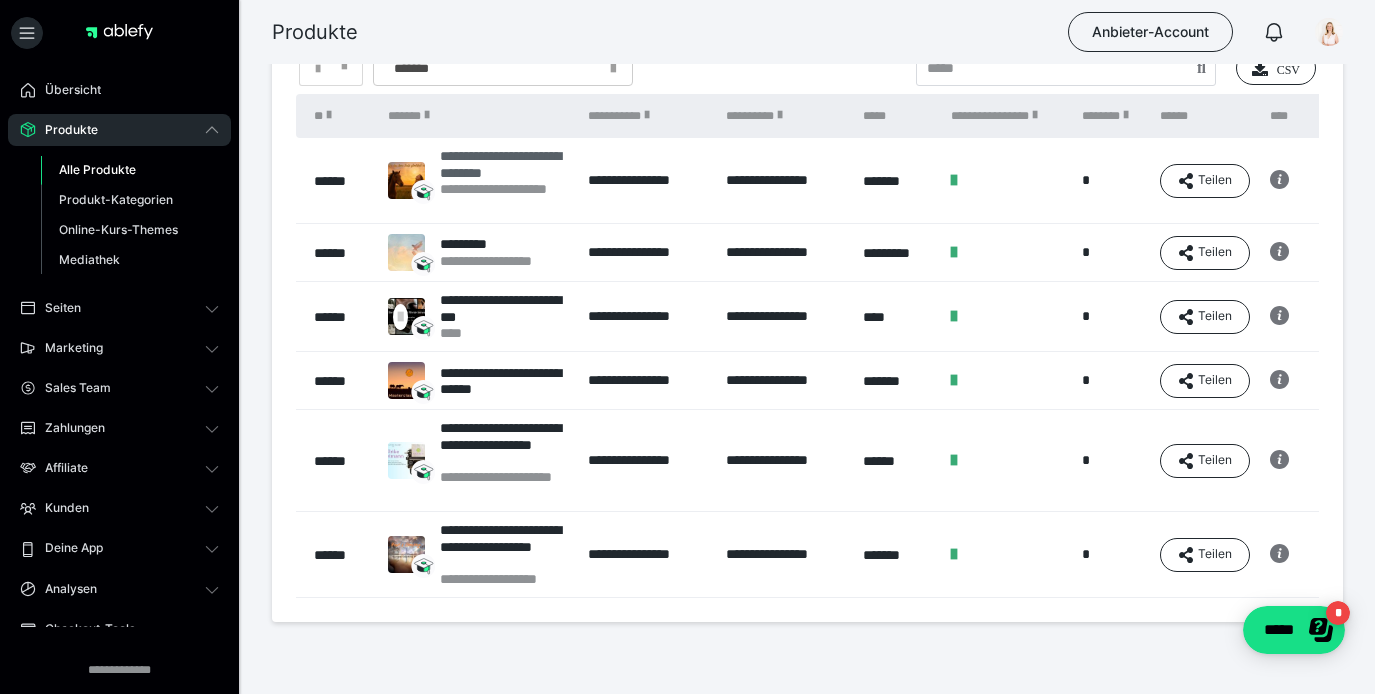click on "**********" at bounding box center [504, 164] 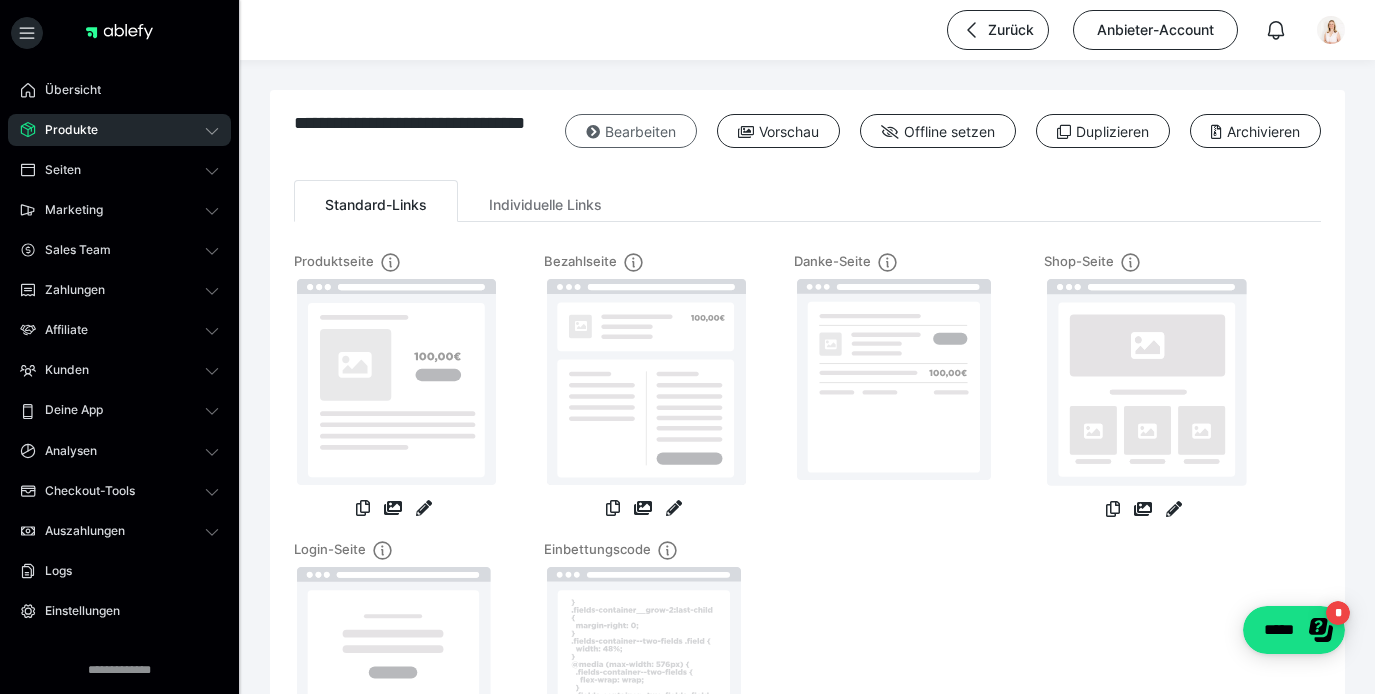 click on "Bearbeiten" at bounding box center (631, 131) 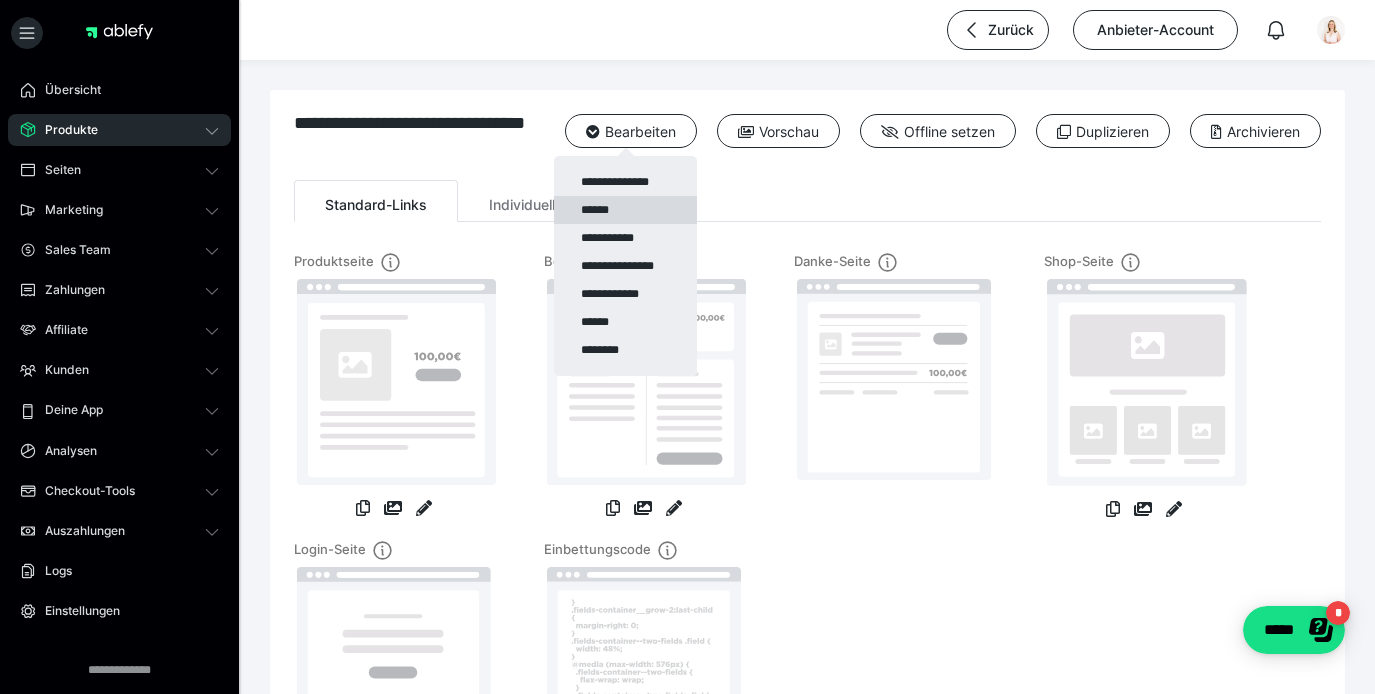 click on "******" at bounding box center [625, 210] 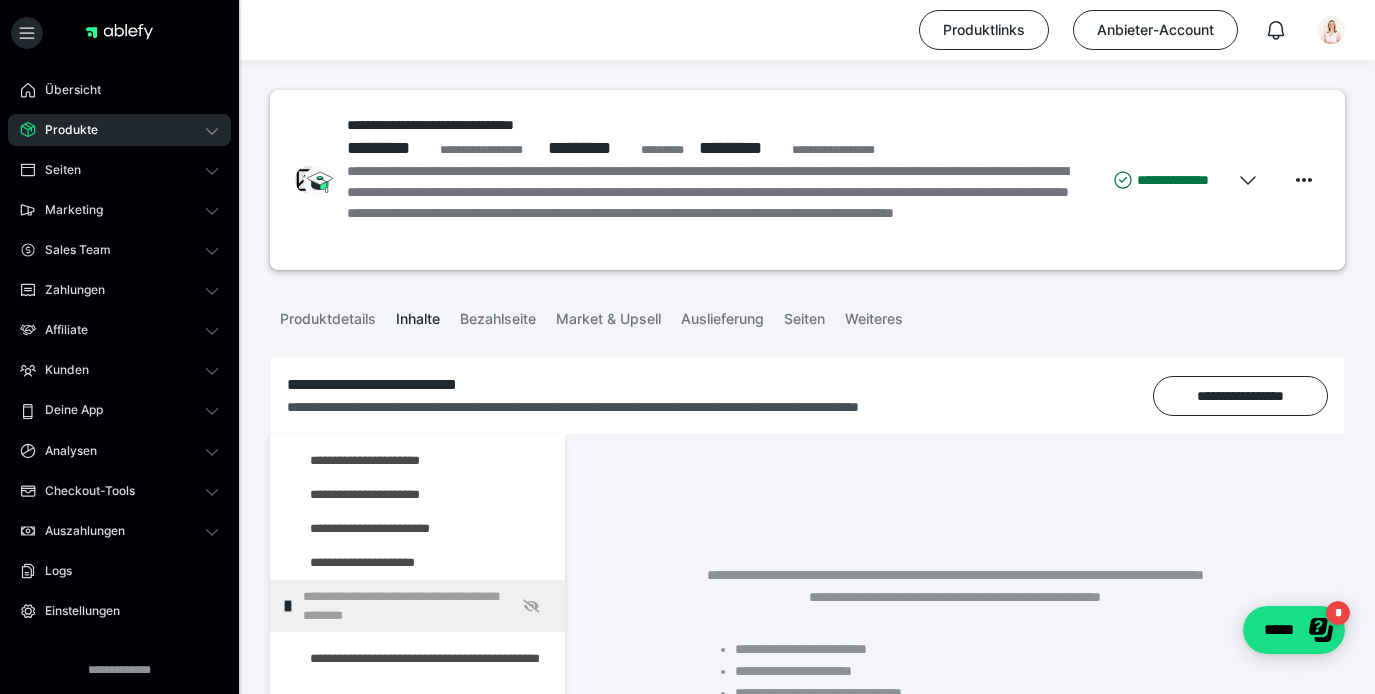 scroll, scrollTop: 2011, scrollLeft: 0, axis: vertical 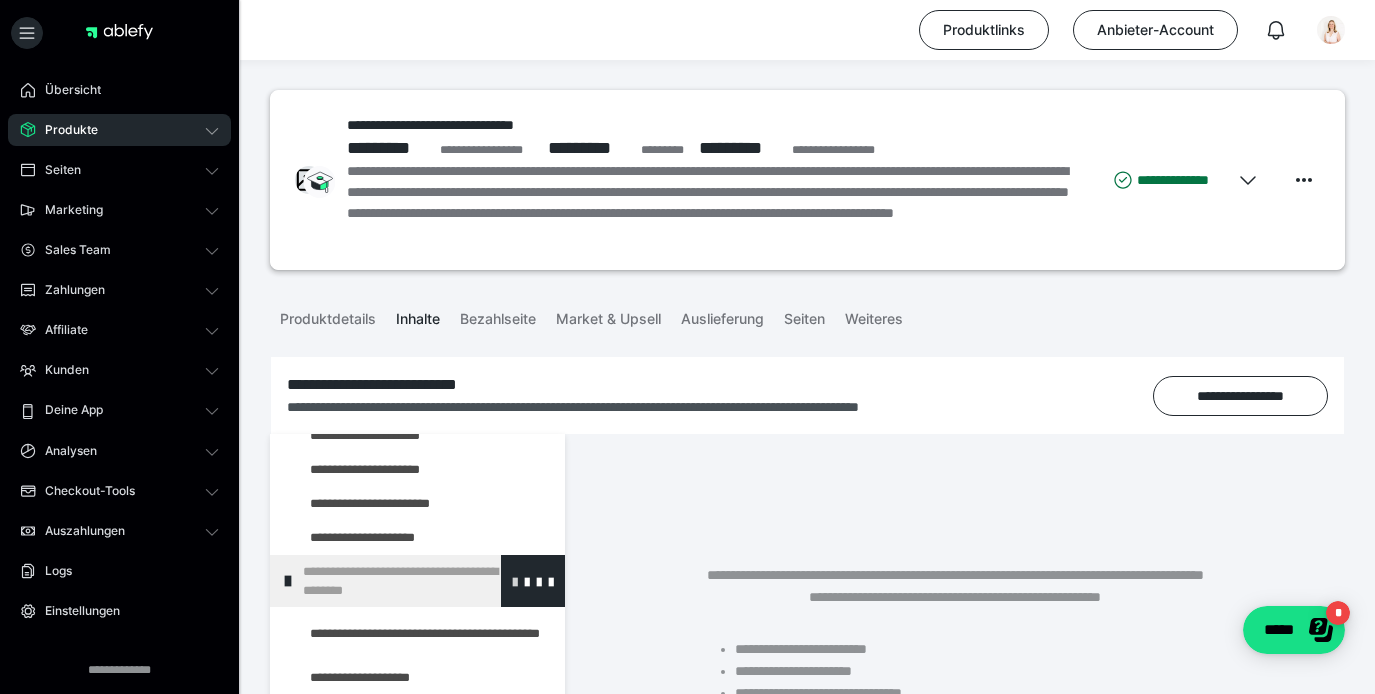click at bounding box center [515, 581] 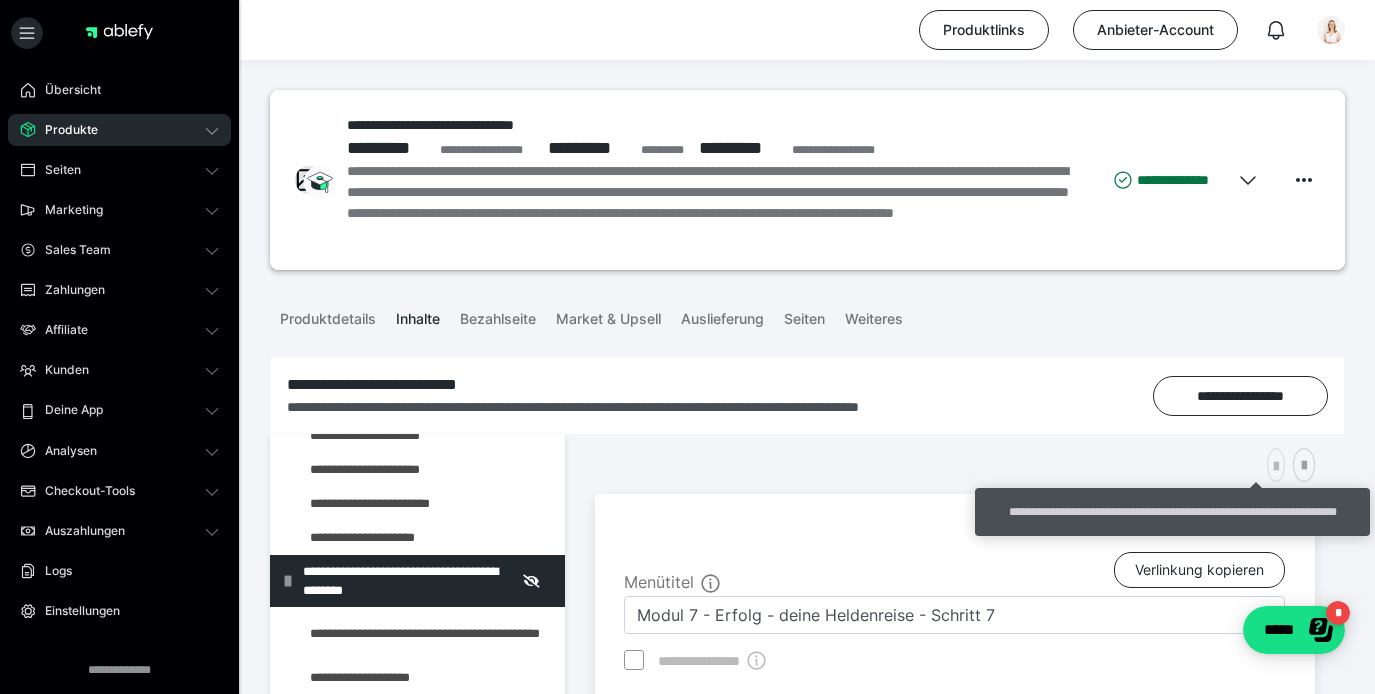 click at bounding box center (1276, 467) 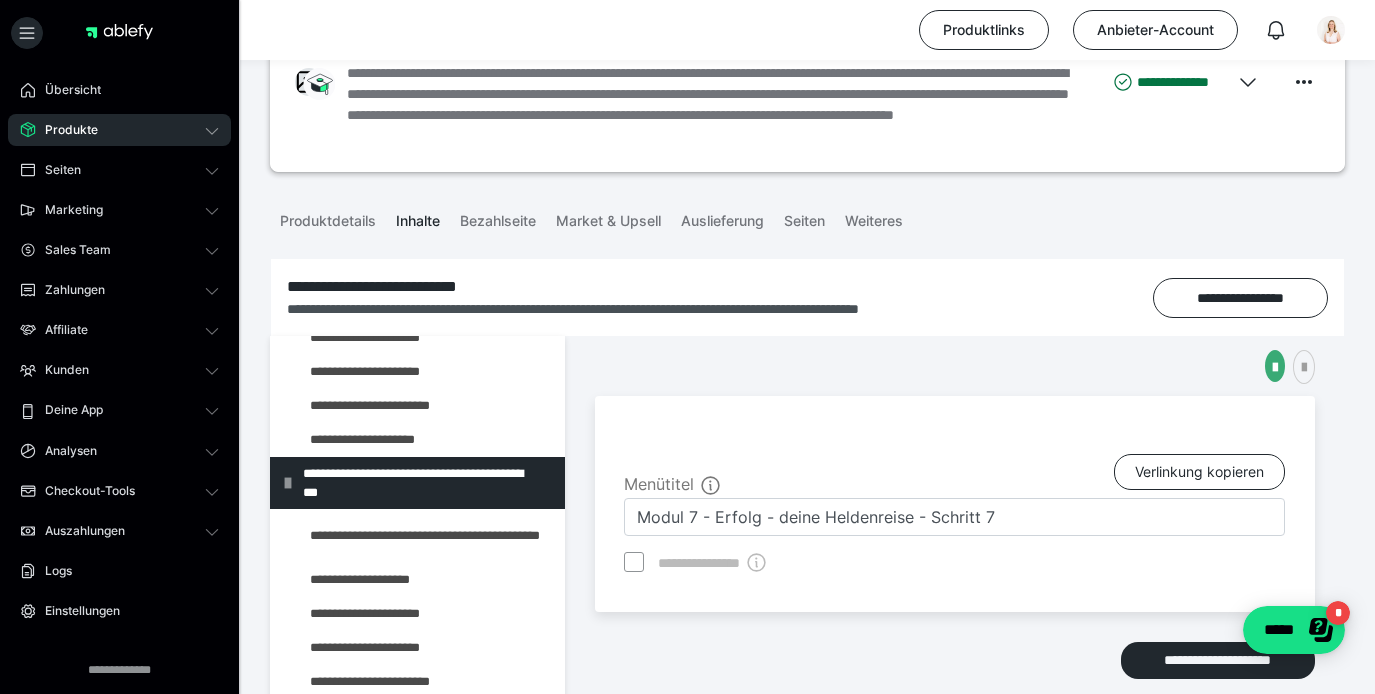 scroll, scrollTop: 98, scrollLeft: 0, axis: vertical 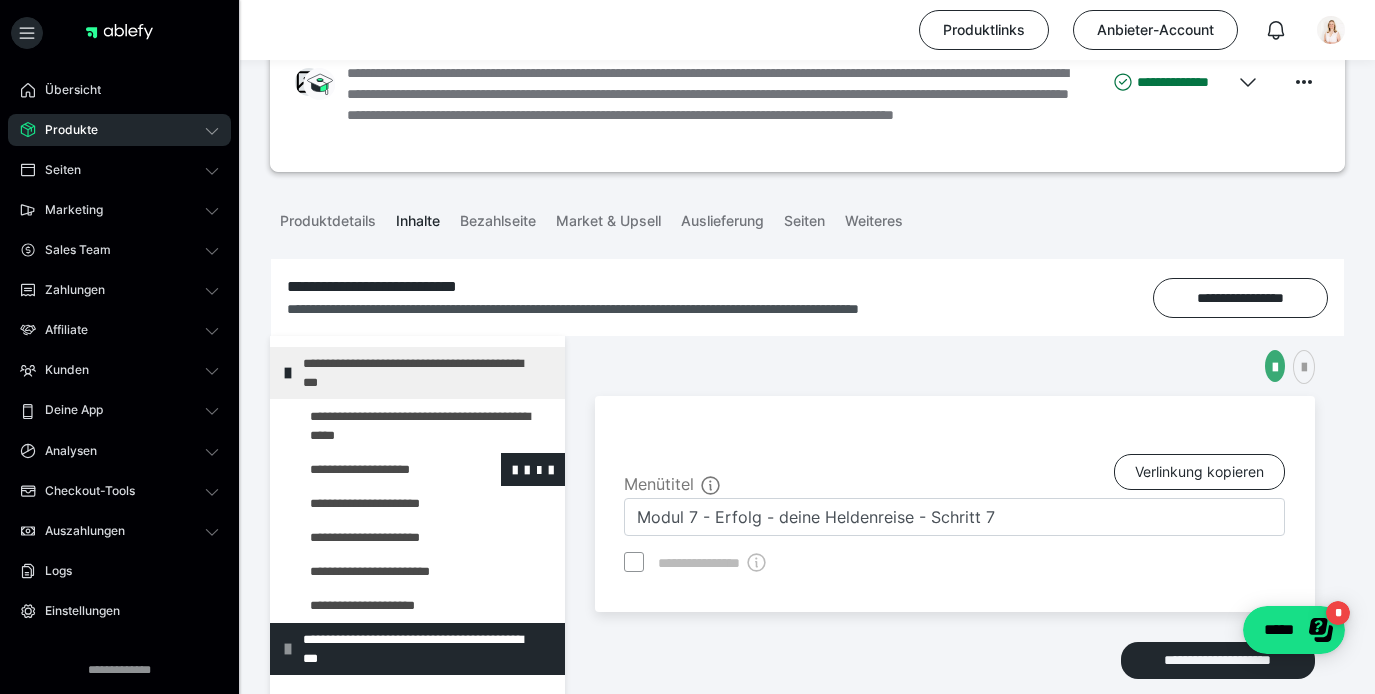 click at bounding box center [375, 469] 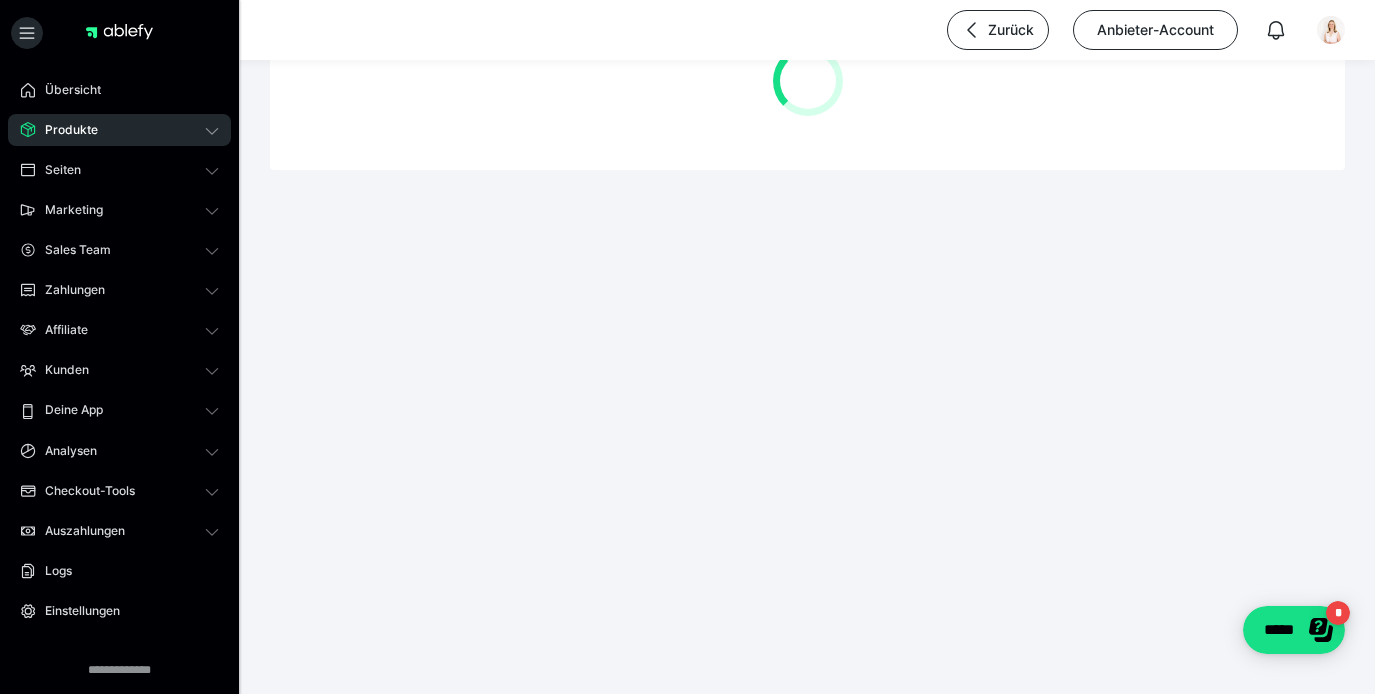 scroll, scrollTop: 0, scrollLeft: 0, axis: both 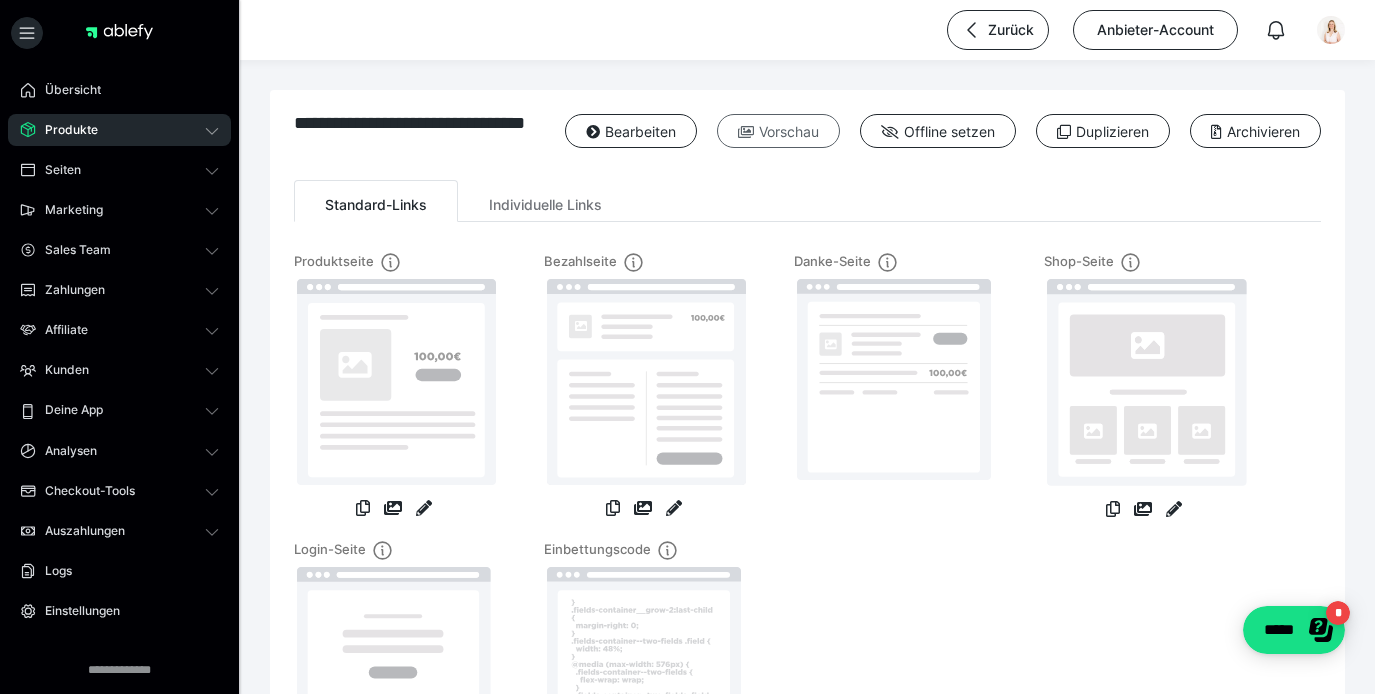 click on "Vorschau" at bounding box center (778, 131) 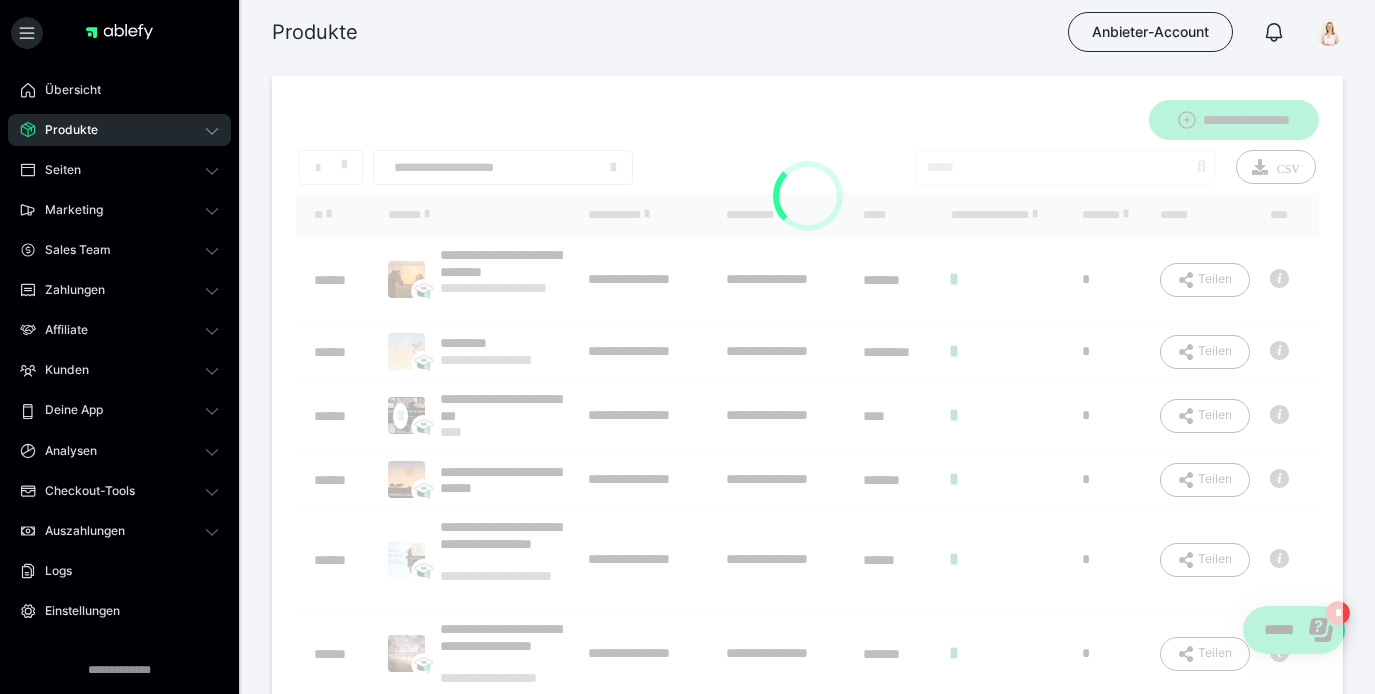 scroll, scrollTop: 99, scrollLeft: 0, axis: vertical 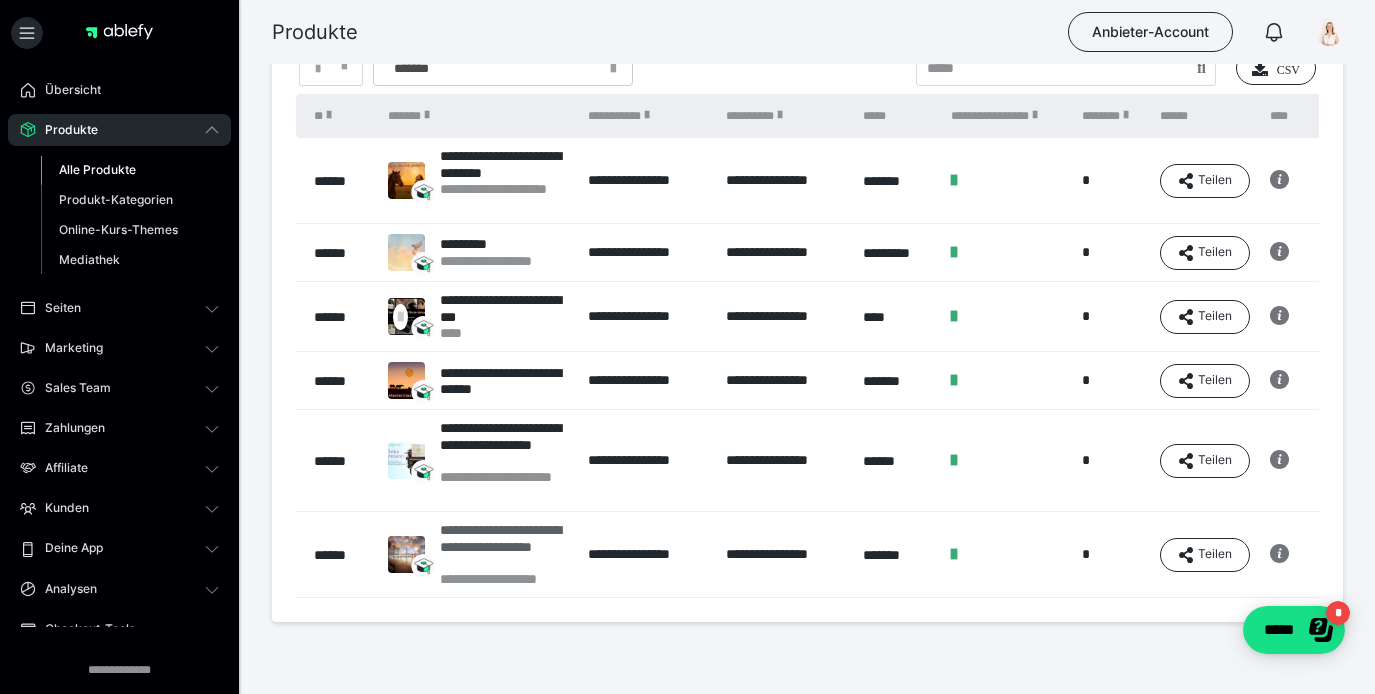 click on "**********" at bounding box center (504, 546) 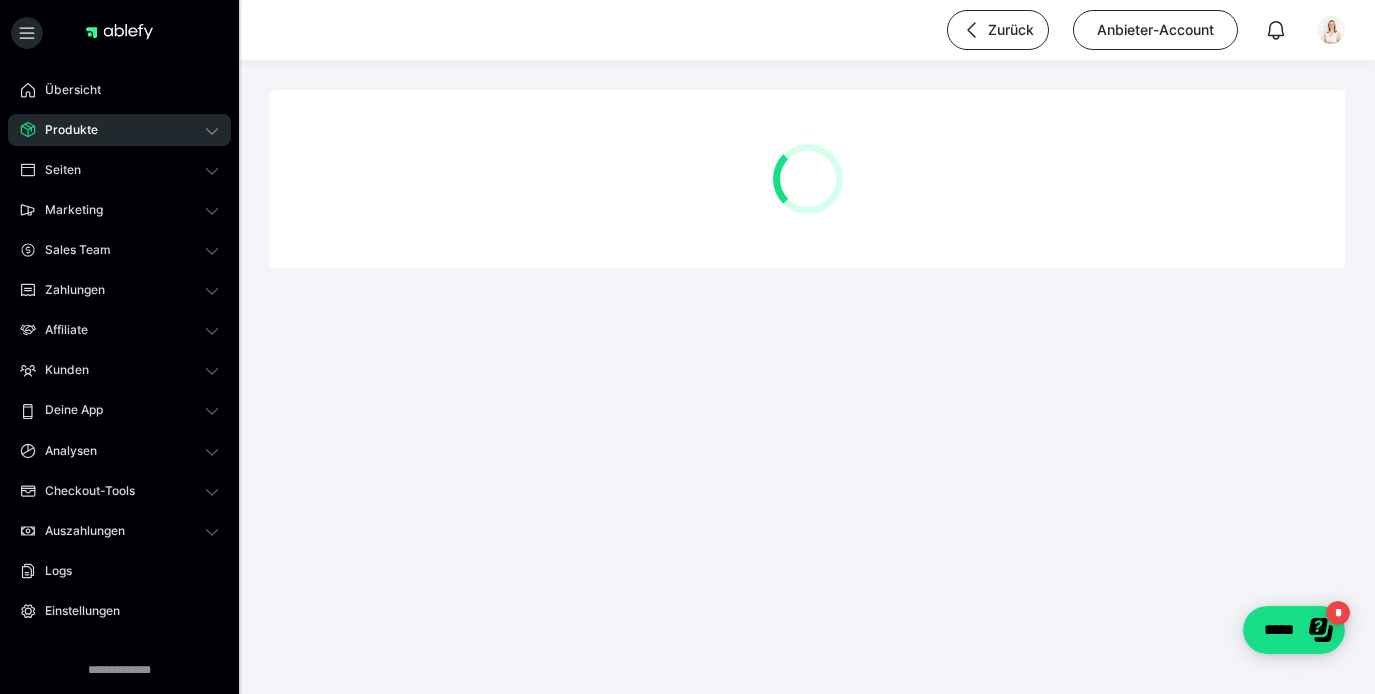 scroll, scrollTop: 0, scrollLeft: 0, axis: both 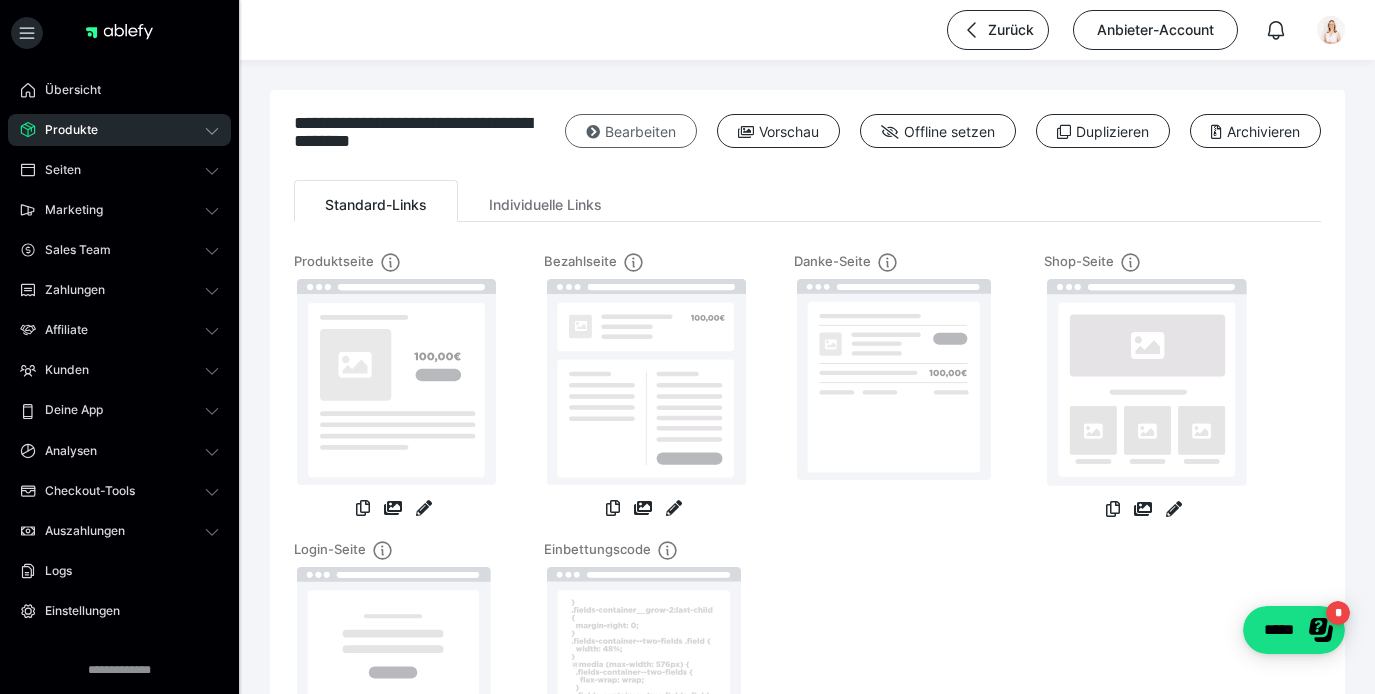 click on "Bearbeiten" at bounding box center (631, 131) 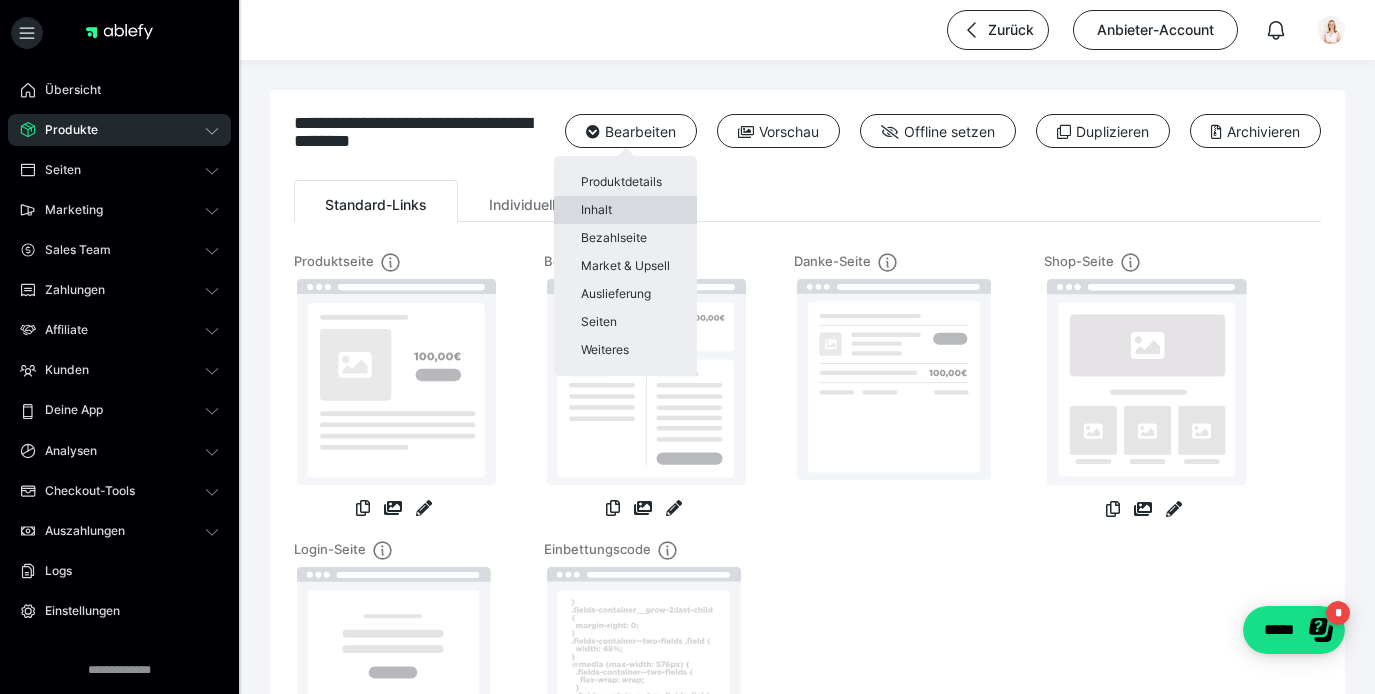 click on "Inhalt" at bounding box center [625, 210] 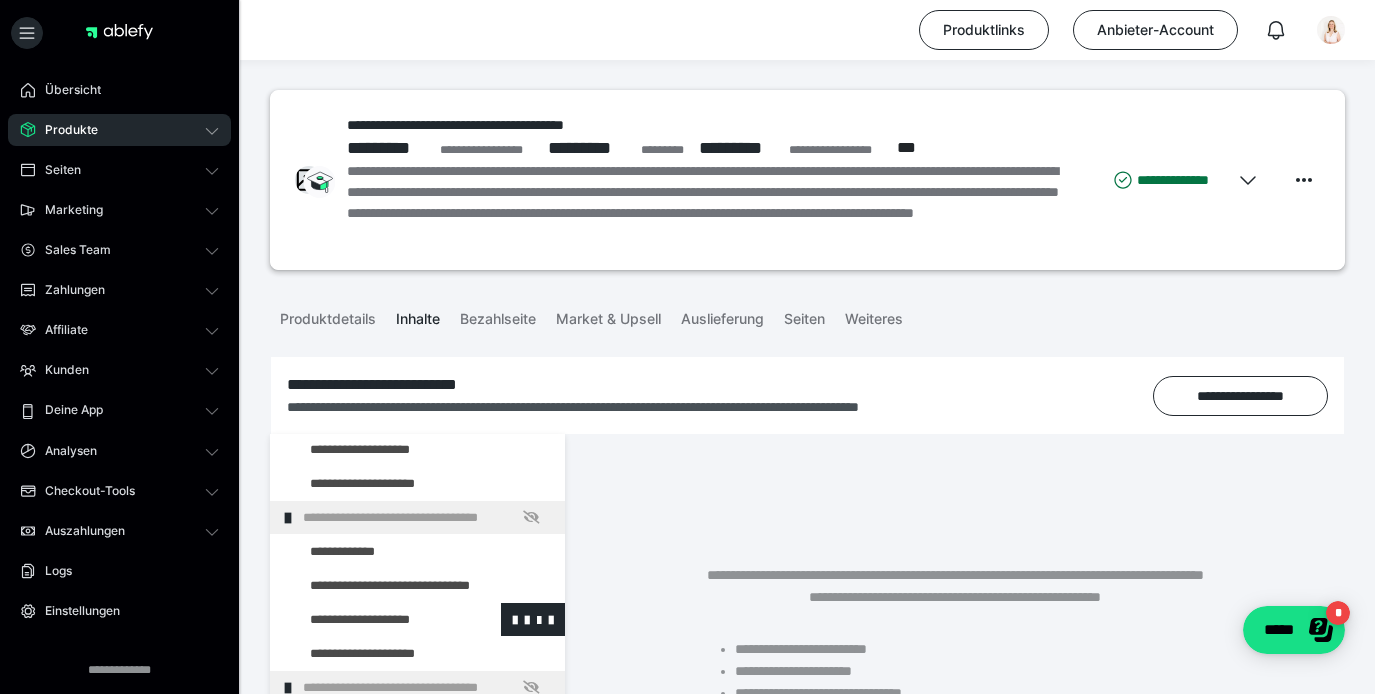 scroll, scrollTop: 618, scrollLeft: 0, axis: vertical 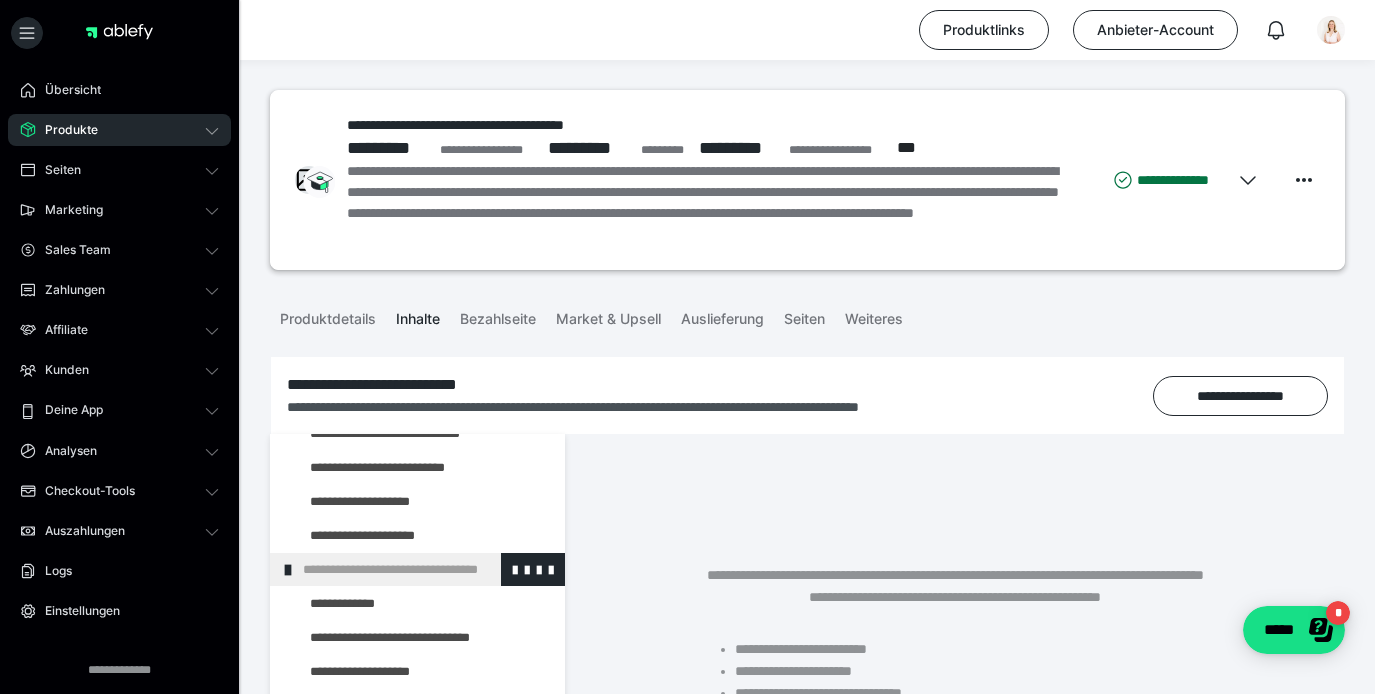 click at bounding box center (288, 570) 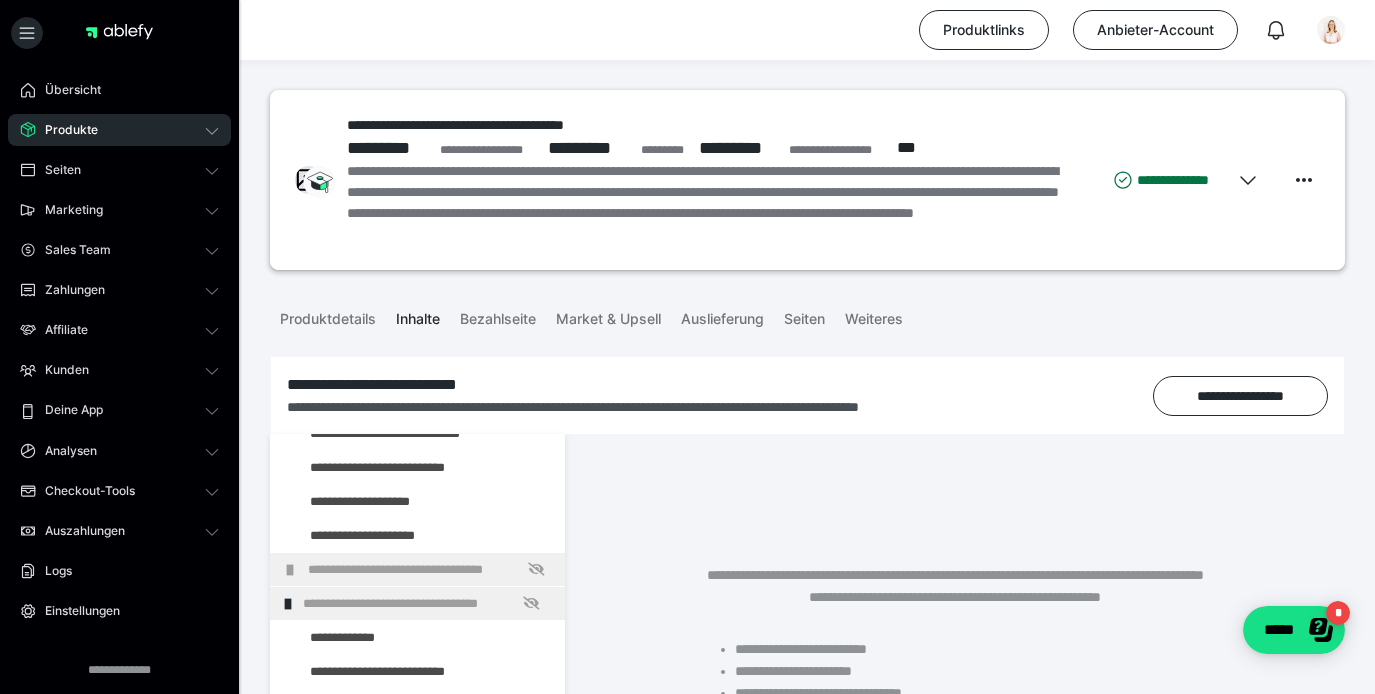 click at bounding box center [290, 570] 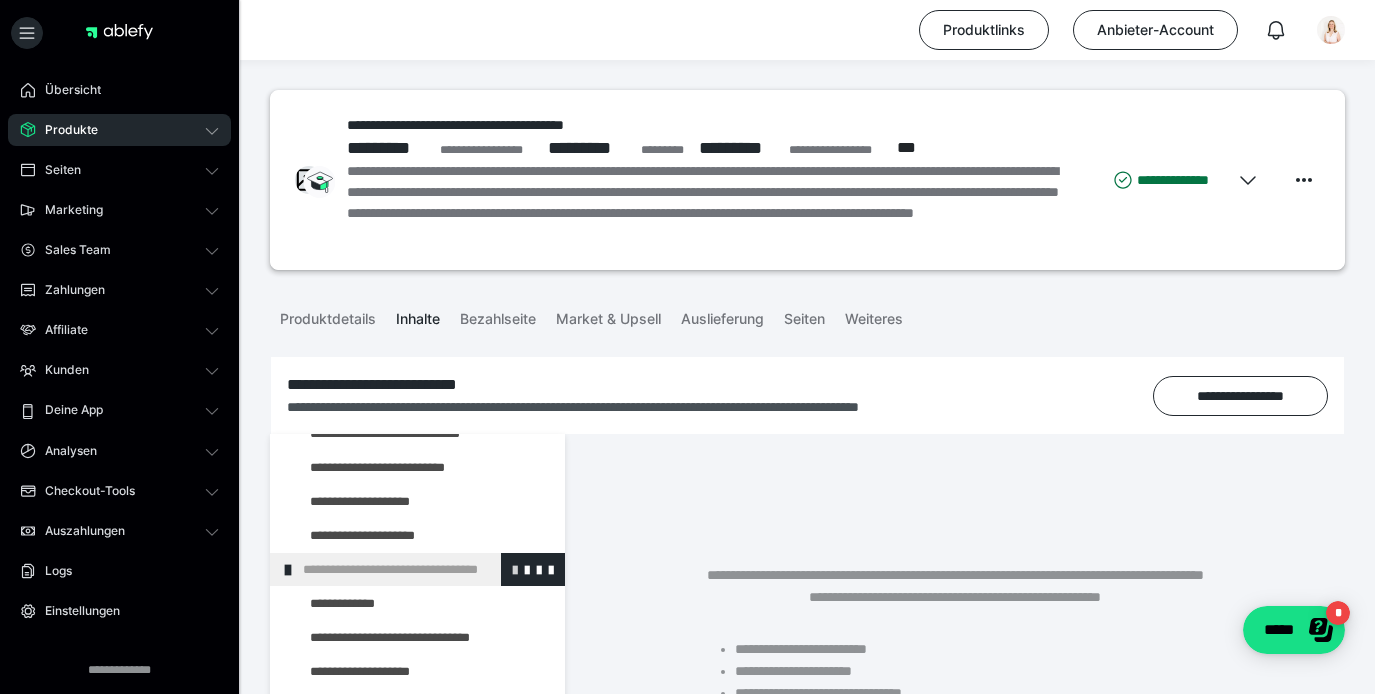 click at bounding box center (515, 569) 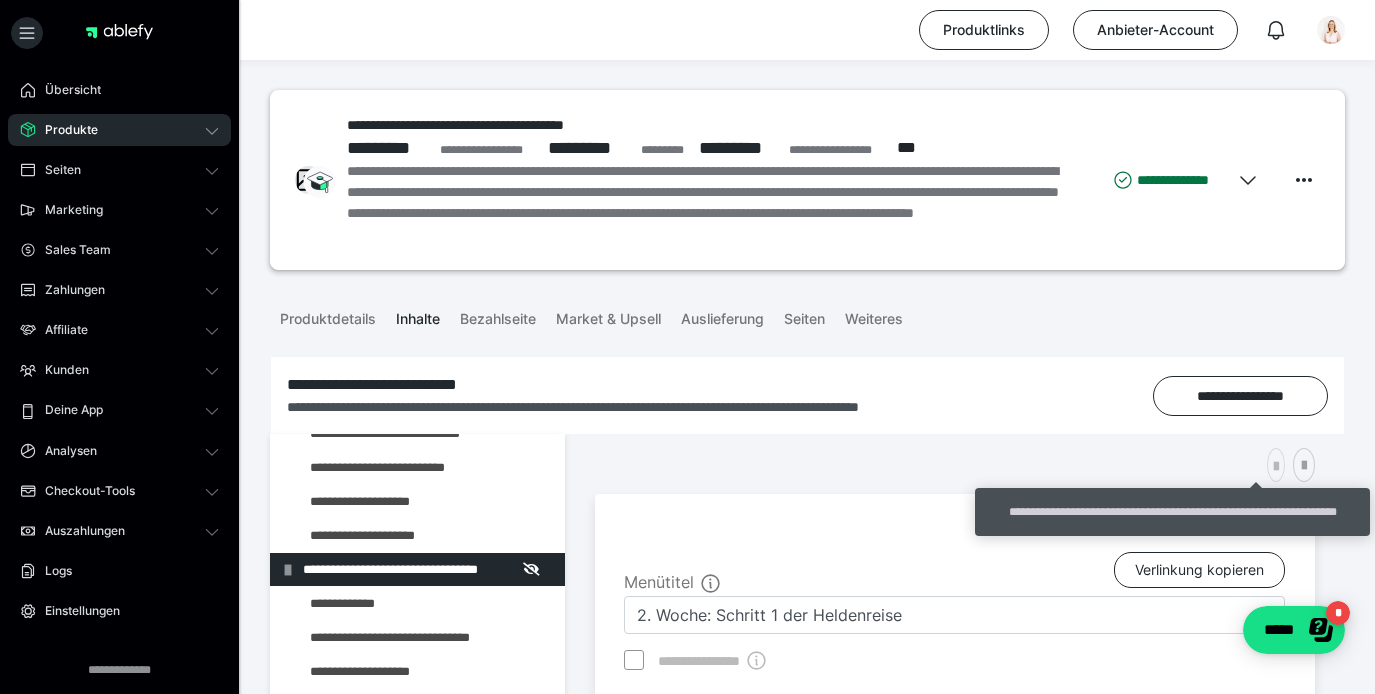 click at bounding box center (1276, 467) 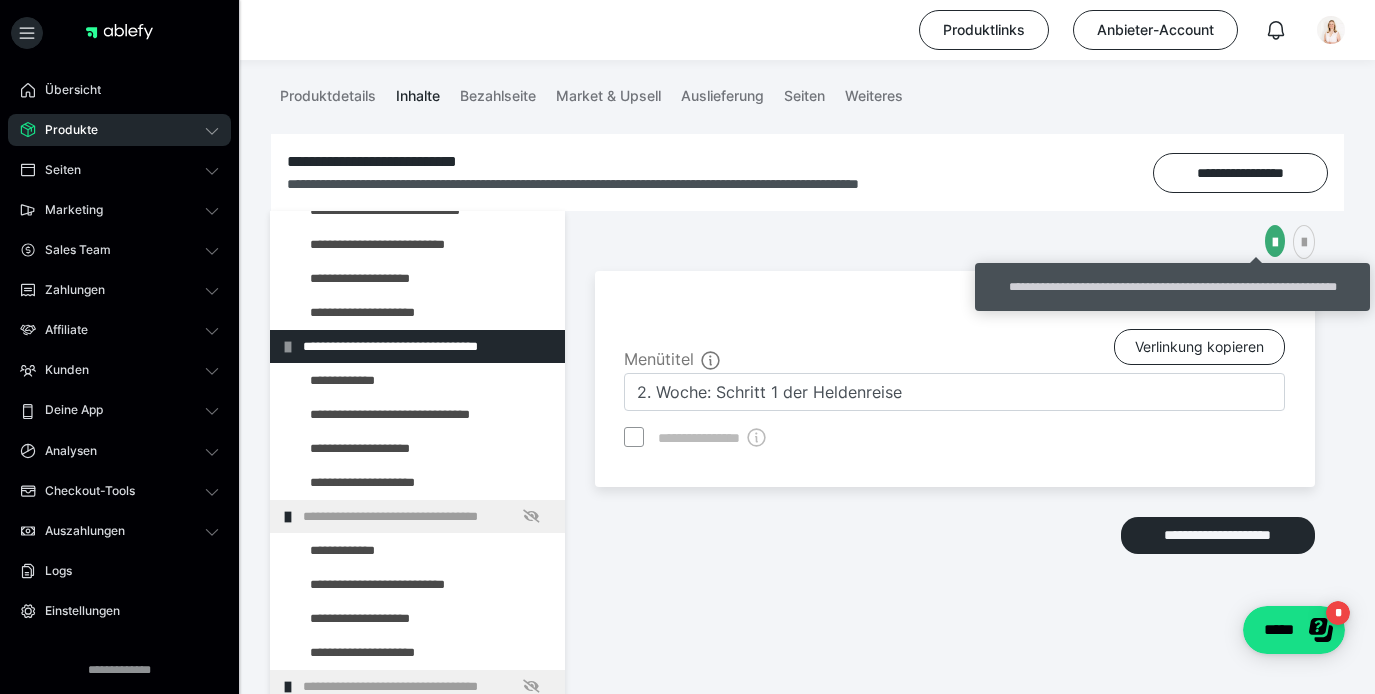 scroll, scrollTop: 229, scrollLeft: 0, axis: vertical 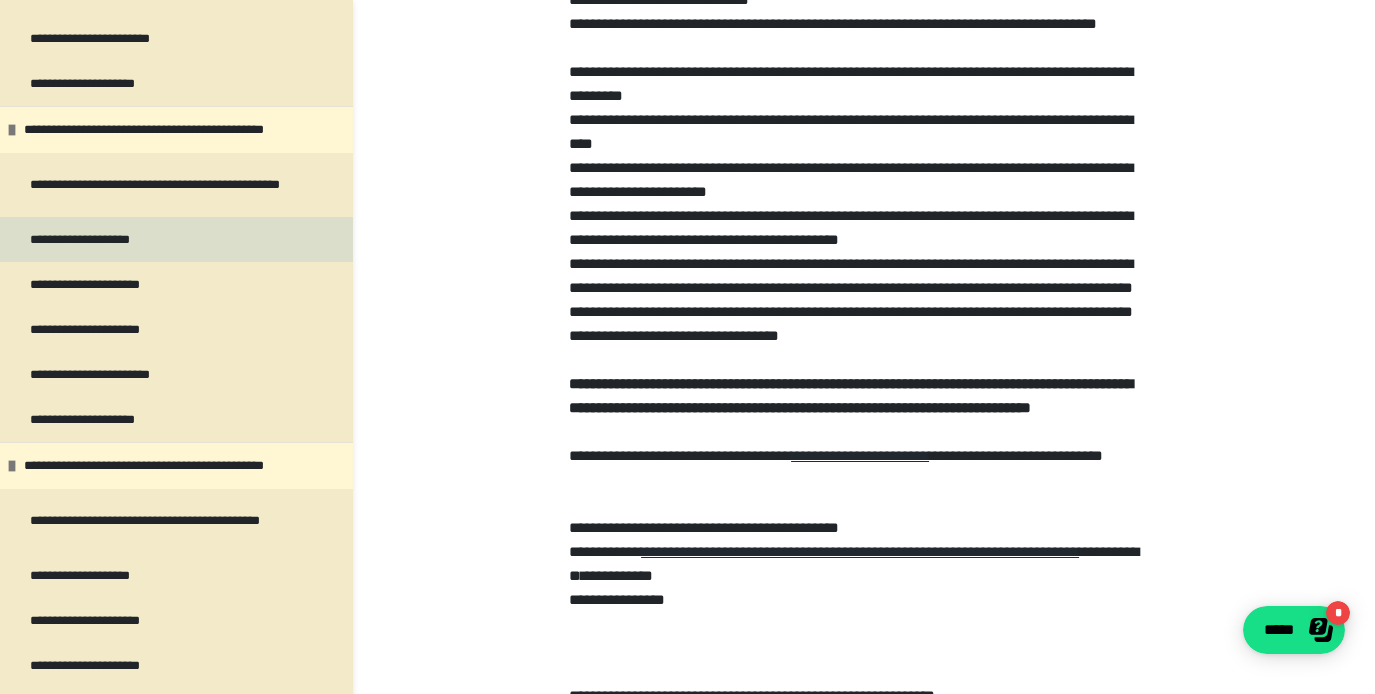 click on "**********" at bounding box center [176, 239] 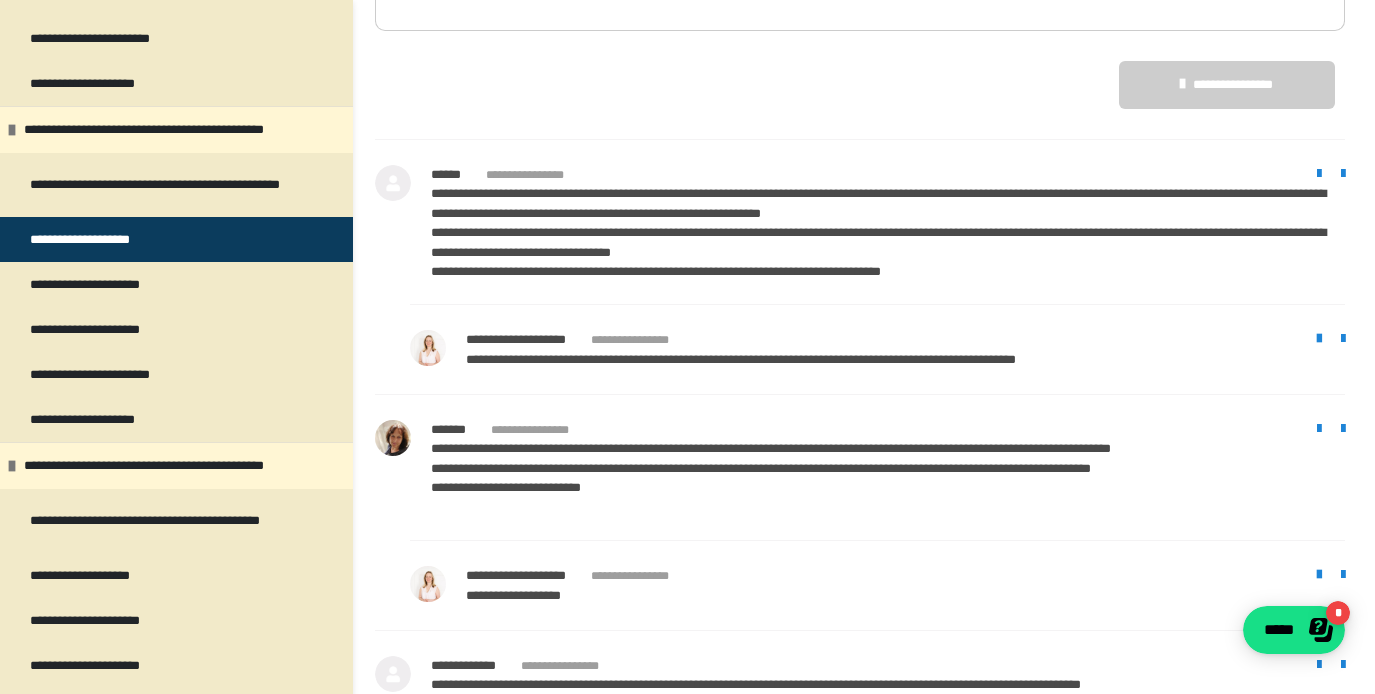 scroll, scrollTop: 1795, scrollLeft: 0, axis: vertical 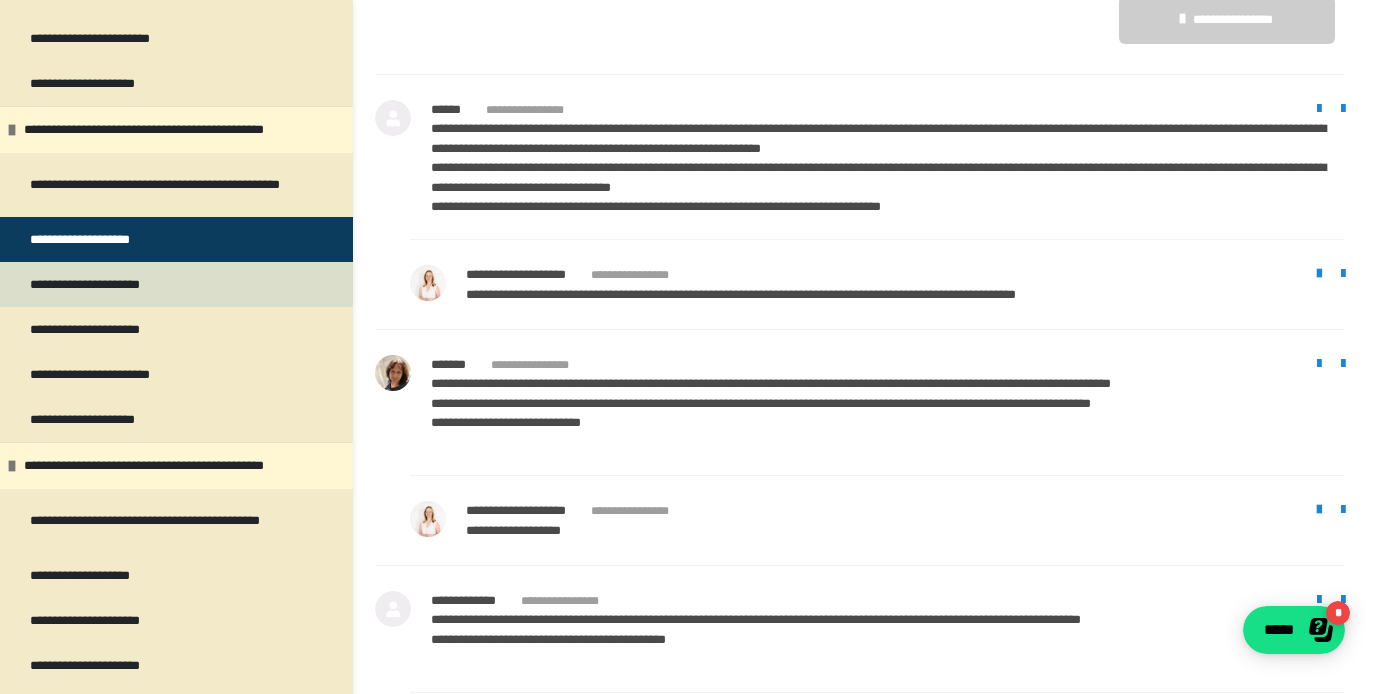 click on "**********" at bounding box center [176, 284] 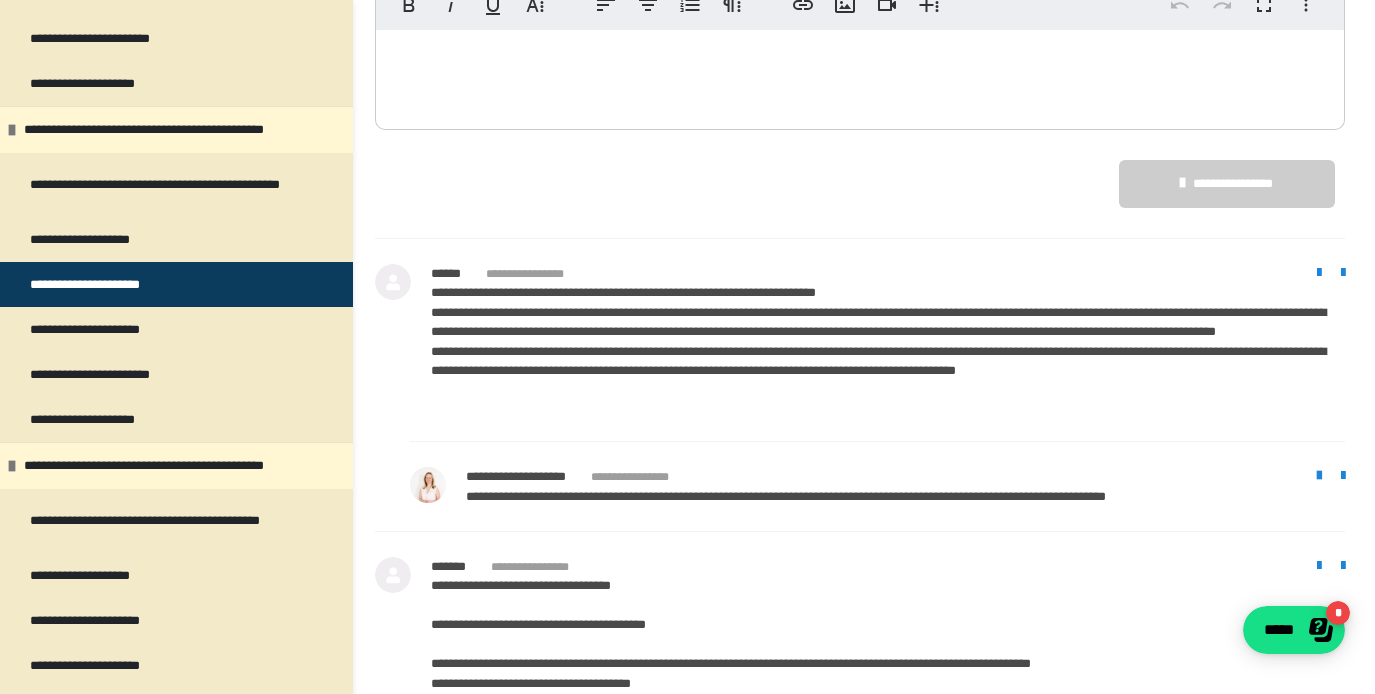 scroll, scrollTop: 1854, scrollLeft: 0, axis: vertical 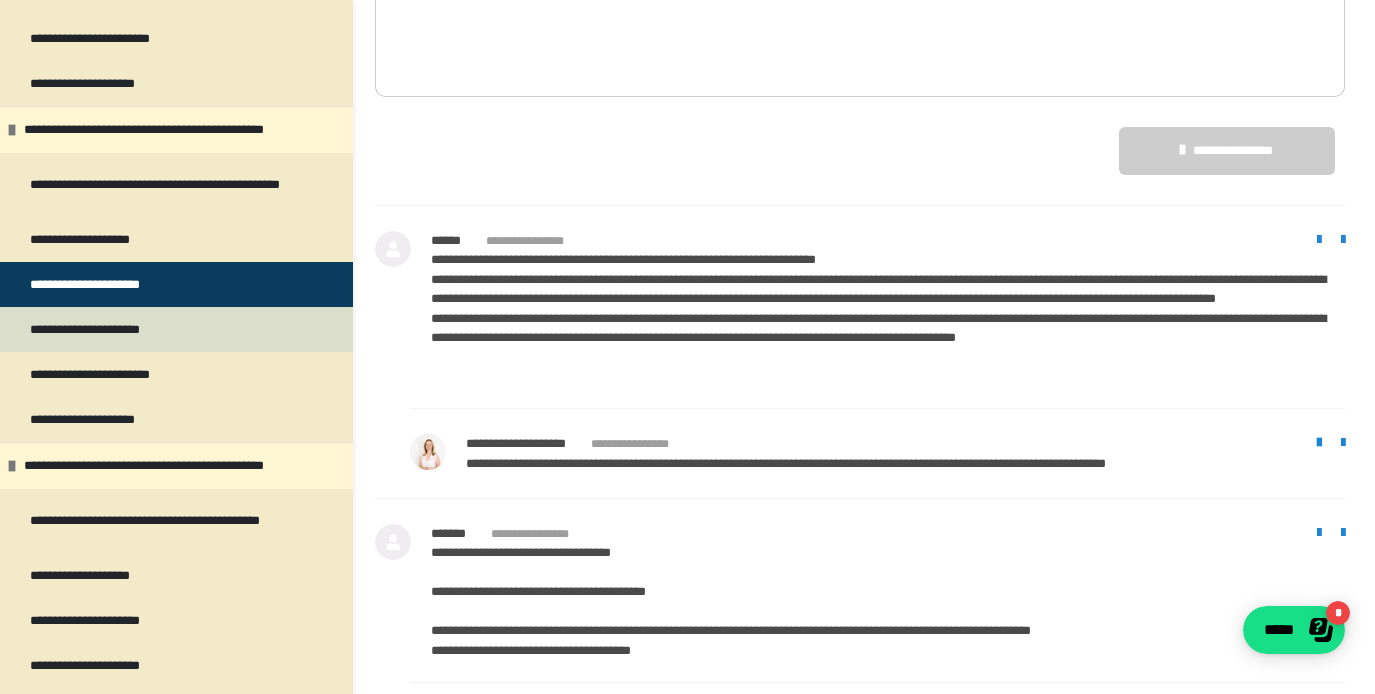 click on "**********" at bounding box center (176, 329) 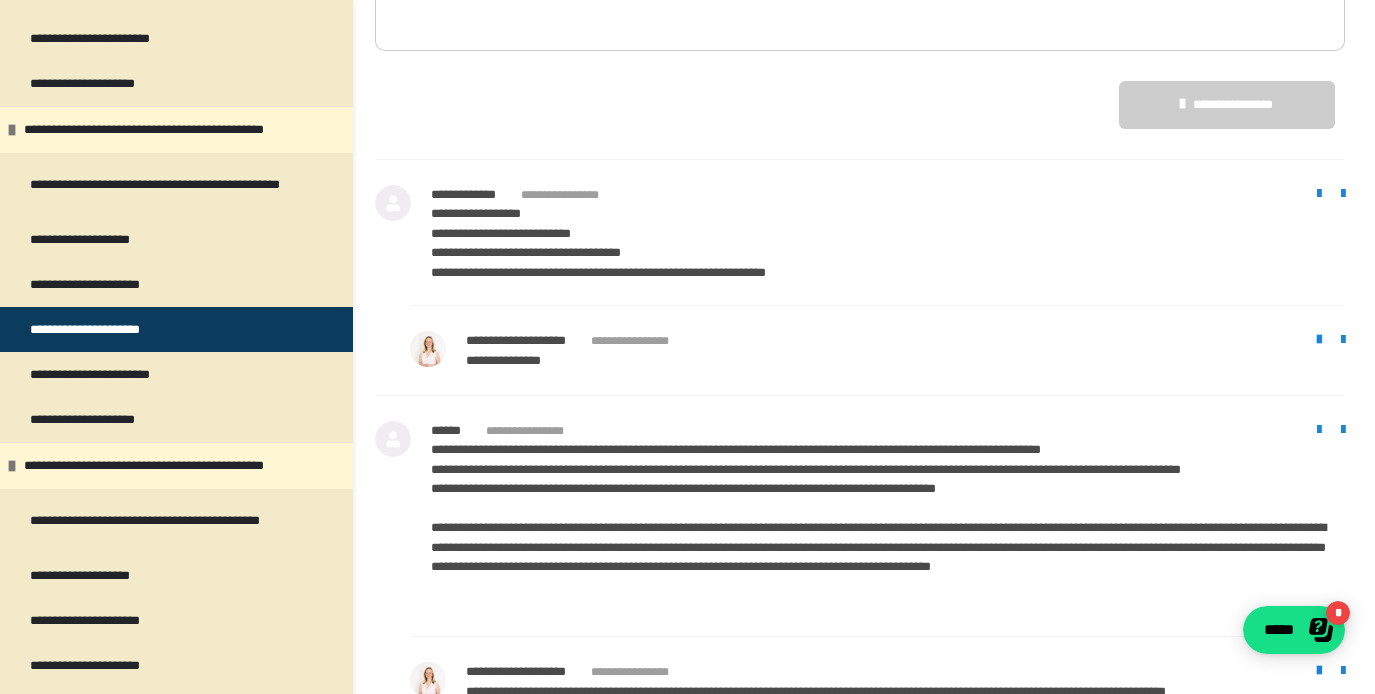 scroll, scrollTop: 1814, scrollLeft: 0, axis: vertical 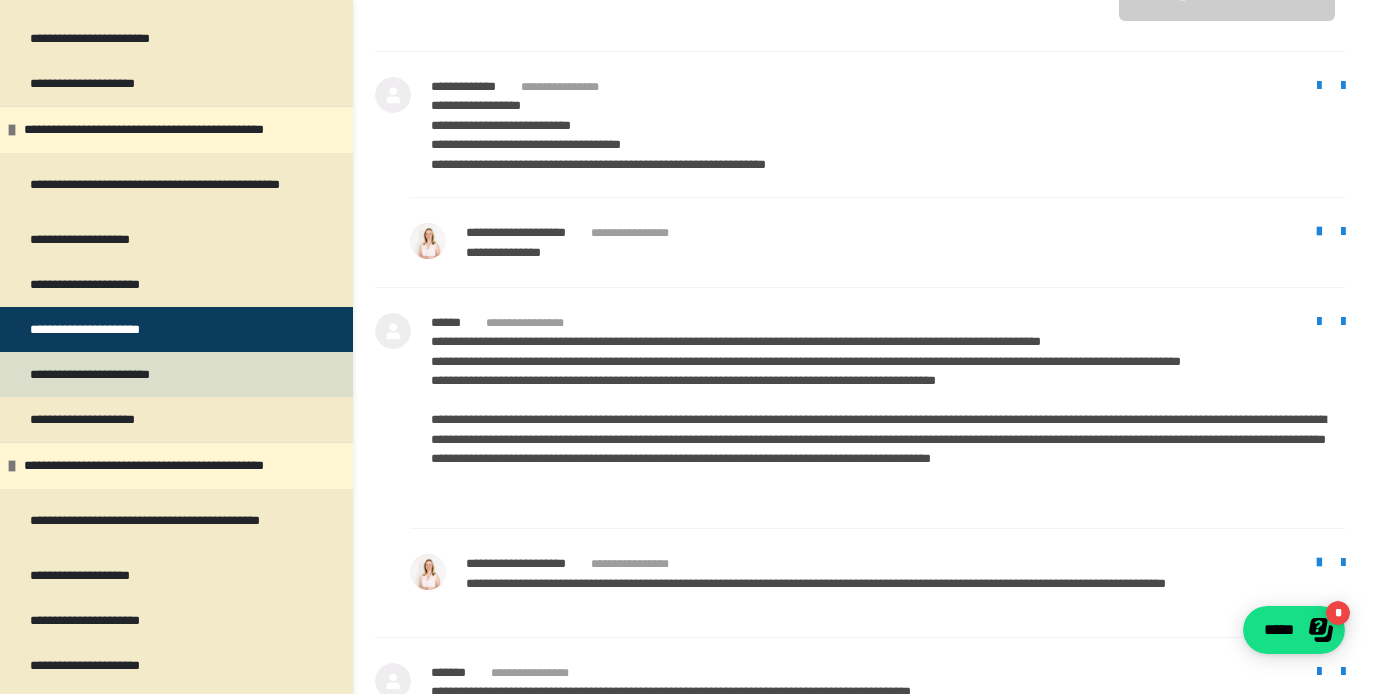 click on "**********" at bounding box center [120, 374] 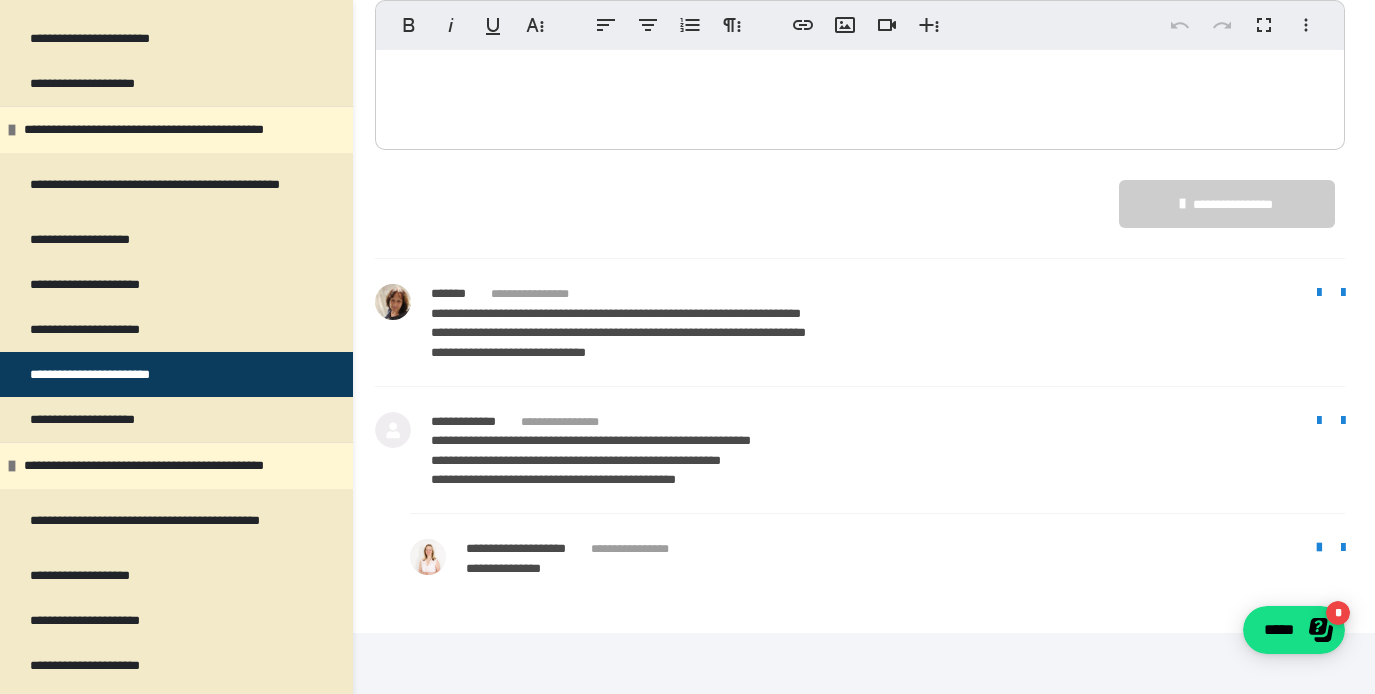 scroll, scrollTop: 1215, scrollLeft: 0, axis: vertical 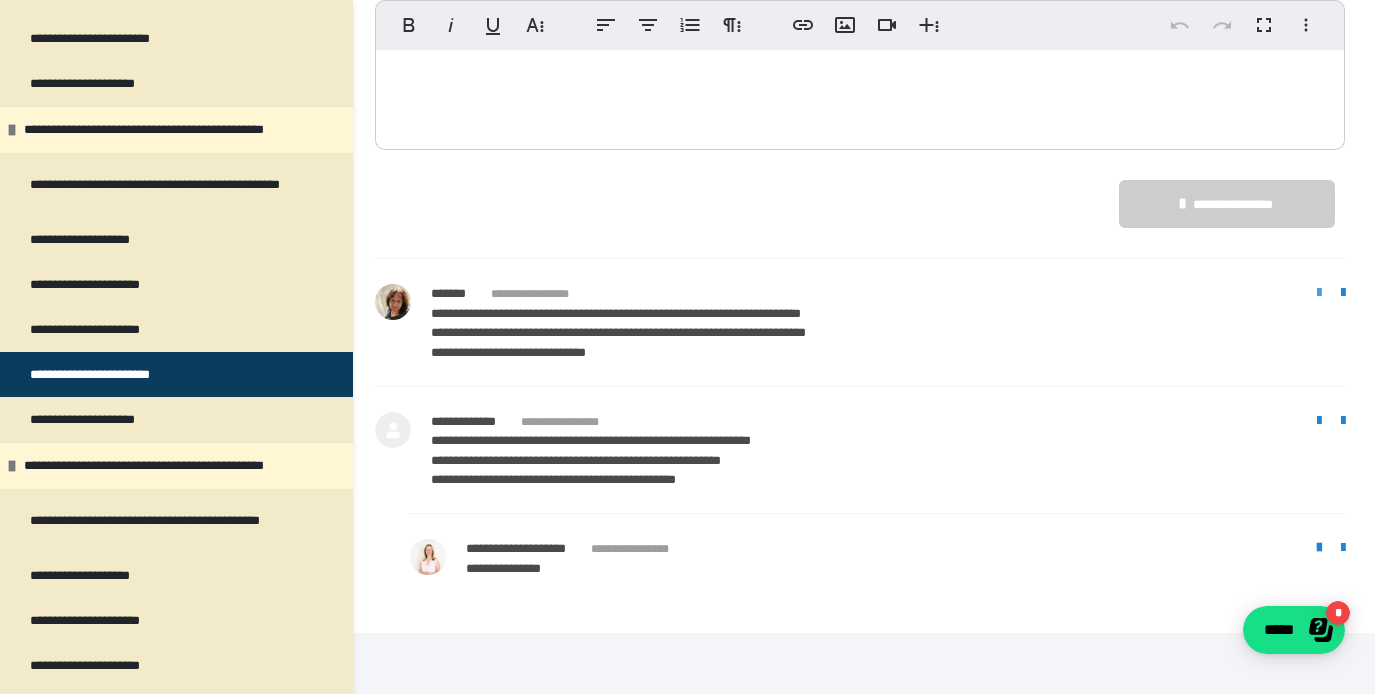 click at bounding box center (1319, 293) 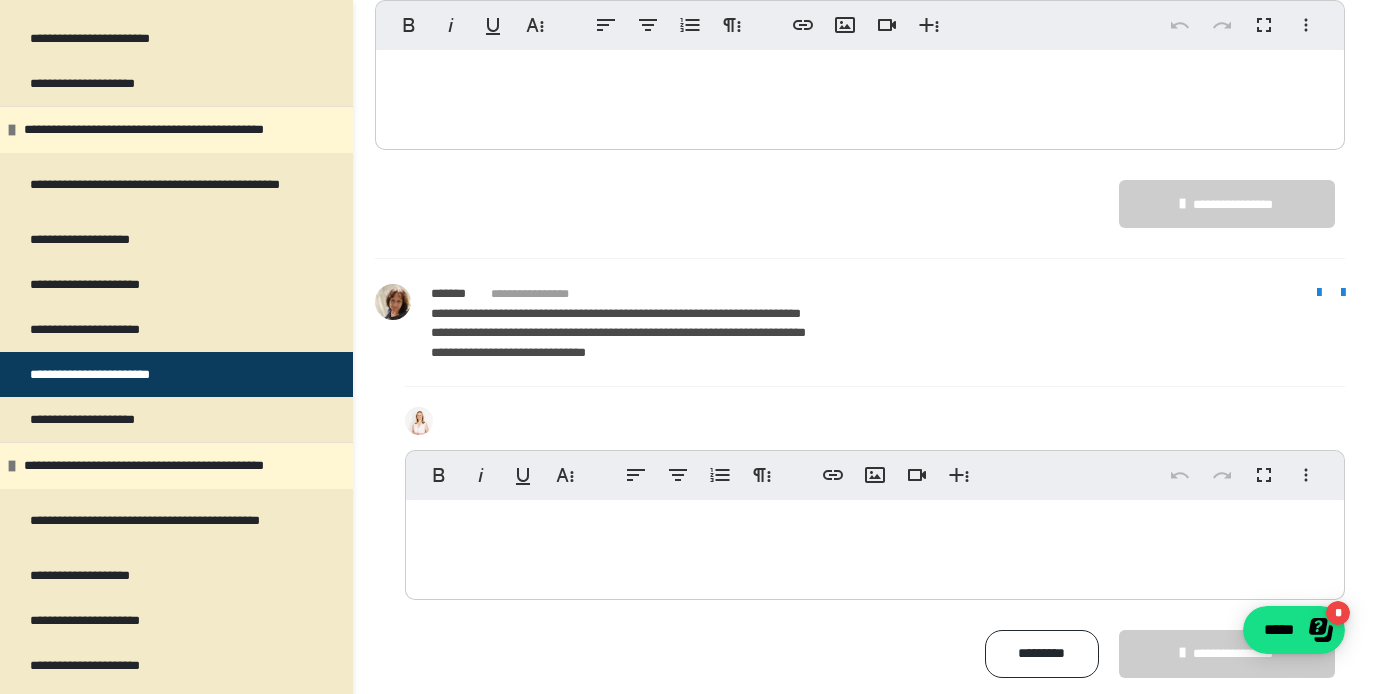click at bounding box center (875, 545) 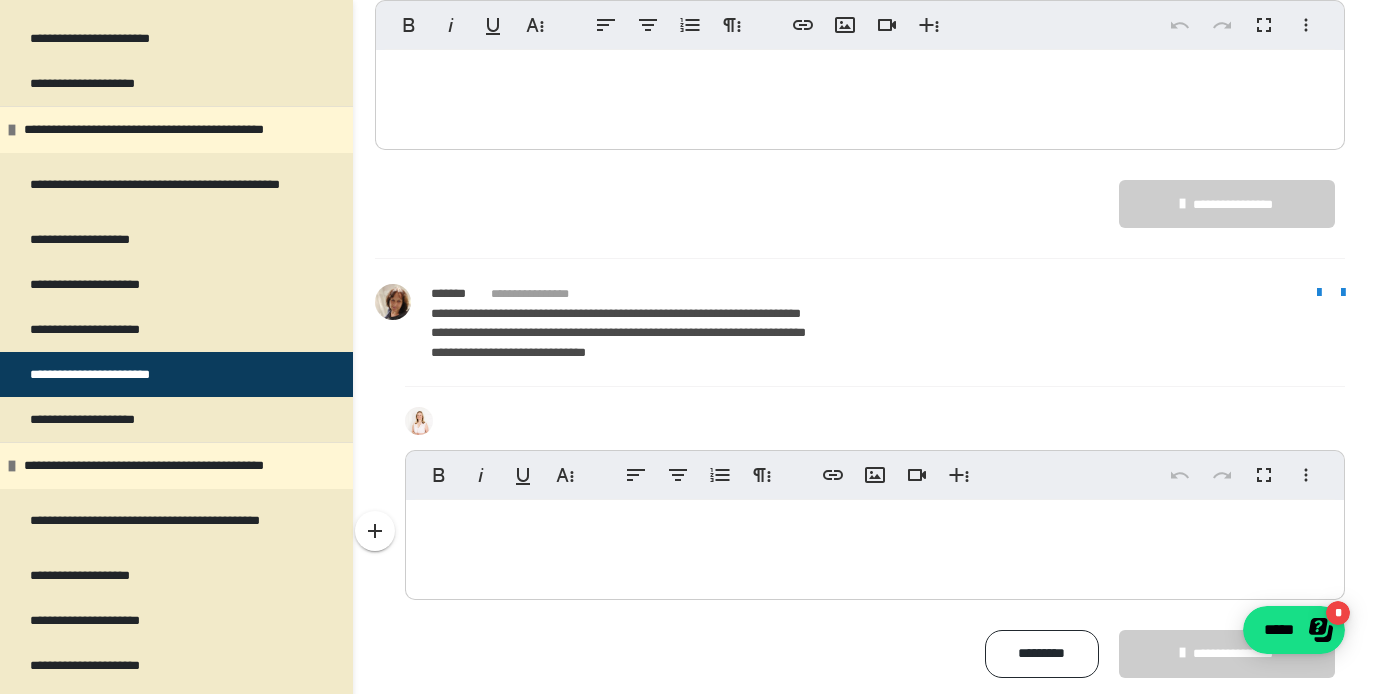 type 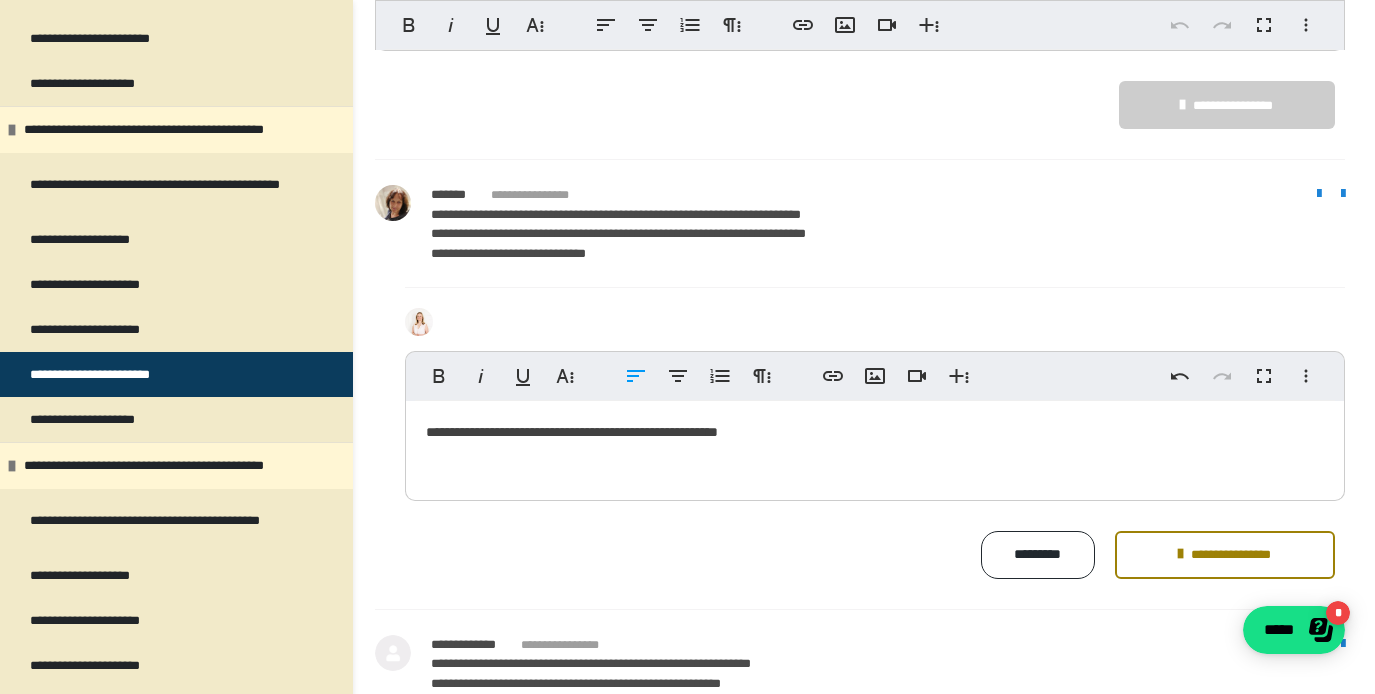 scroll, scrollTop: 1312, scrollLeft: 0, axis: vertical 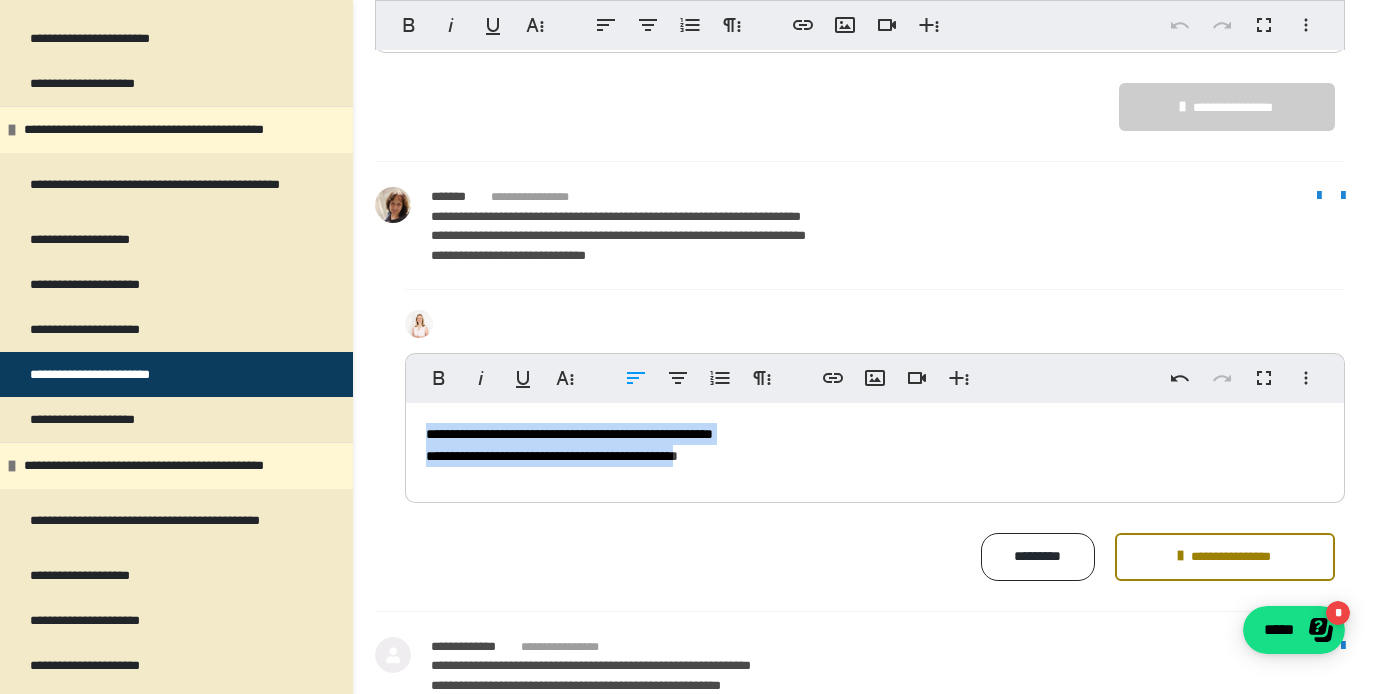 copy on "**********" 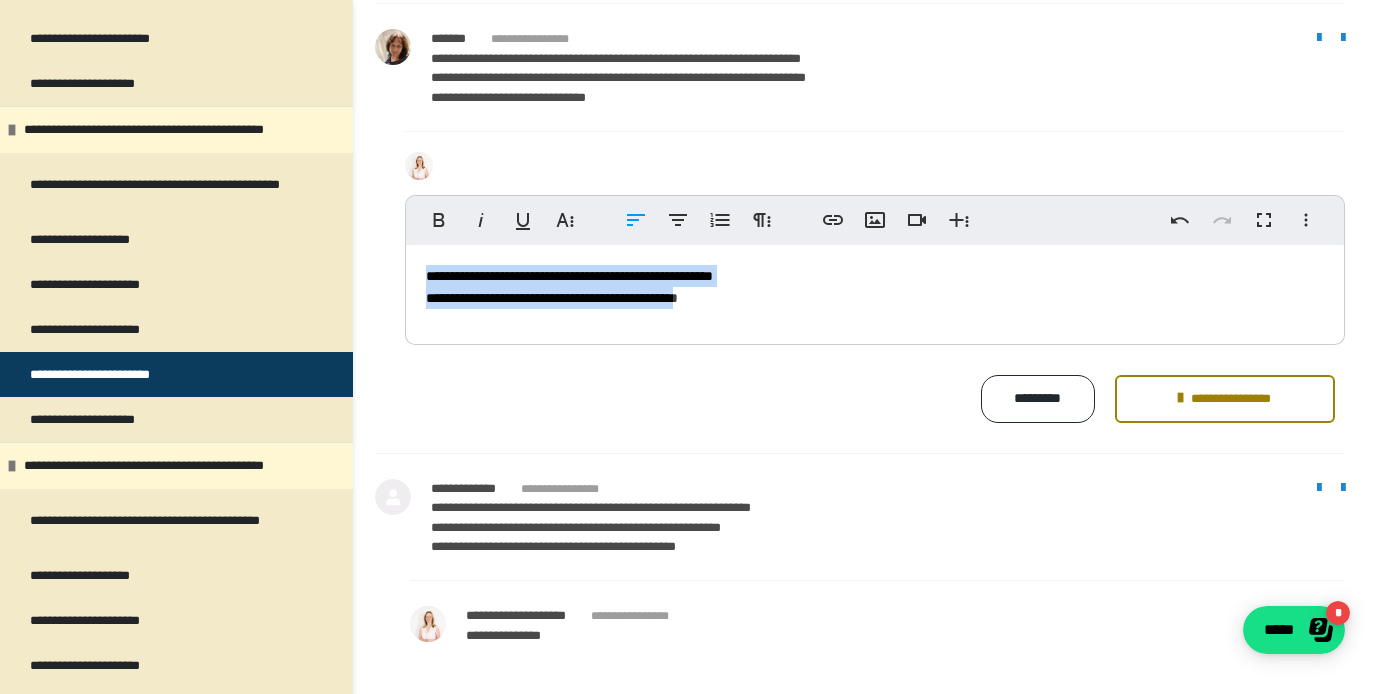 scroll, scrollTop: 1488, scrollLeft: 0, axis: vertical 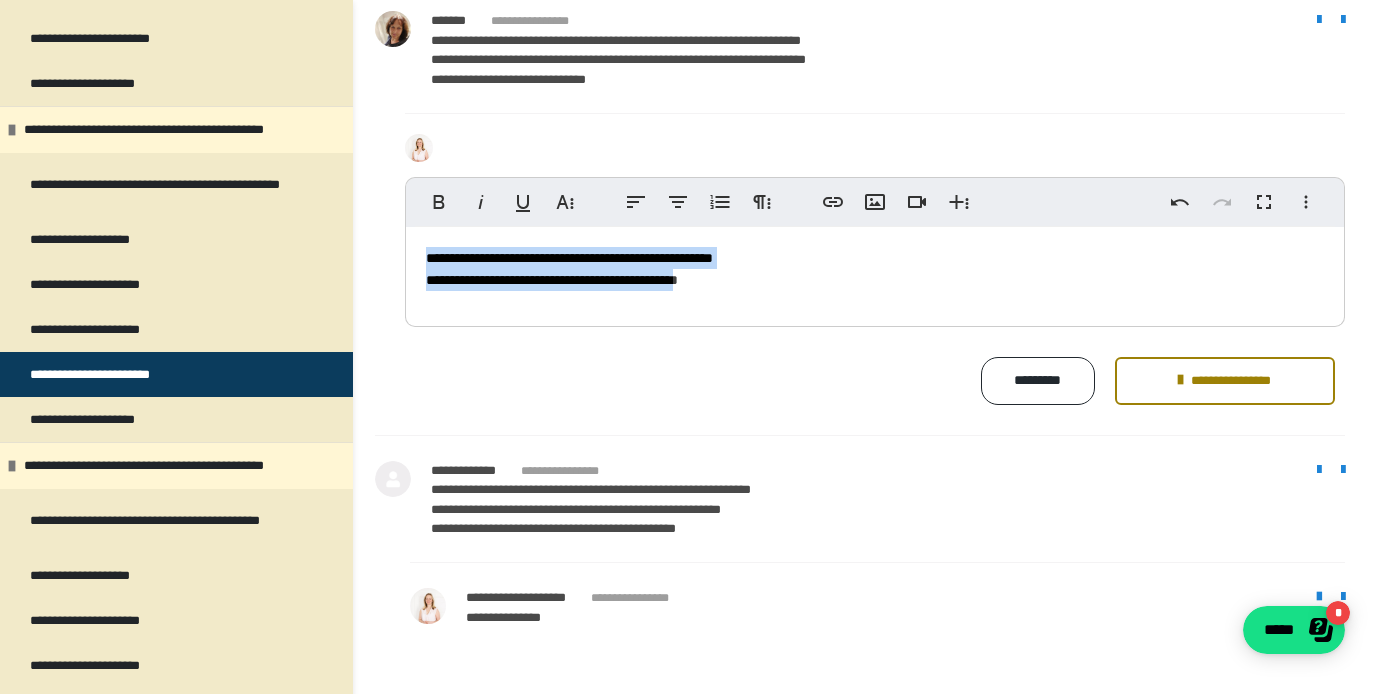 click on "**********" at bounding box center (1225, 381) 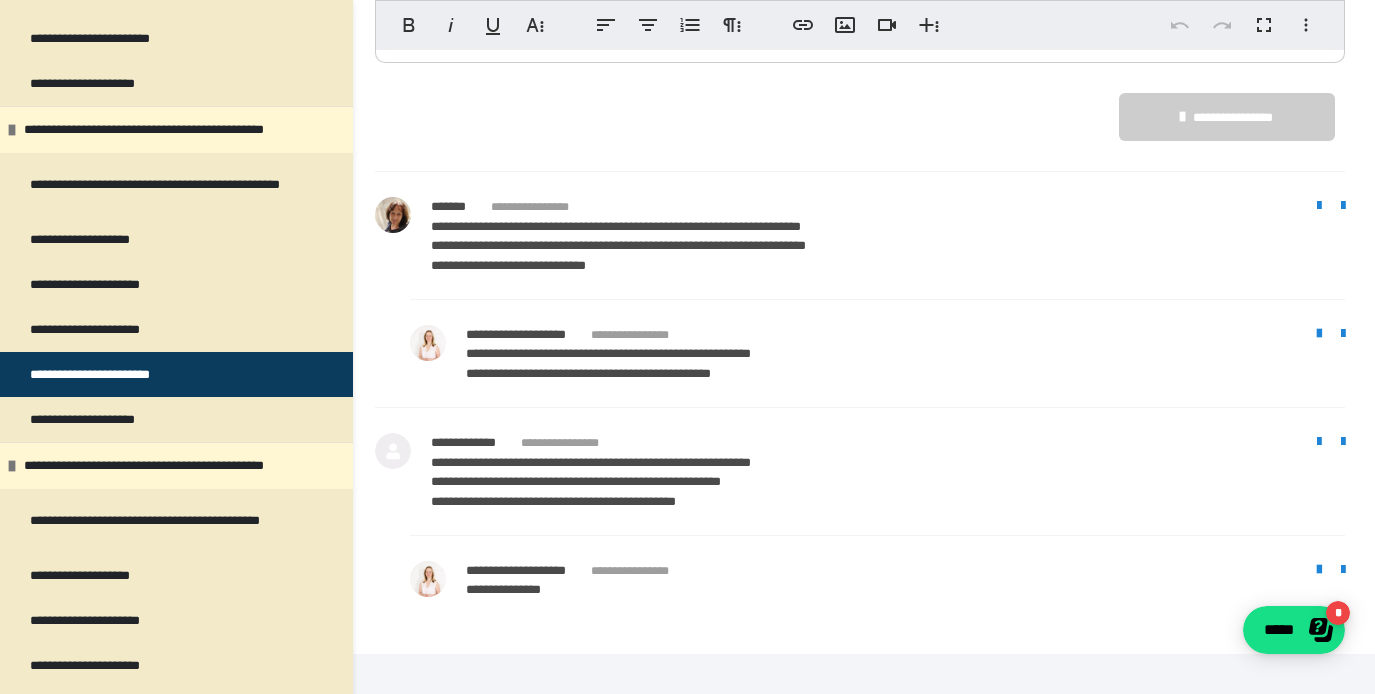 scroll, scrollTop: 1313, scrollLeft: 0, axis: vertical 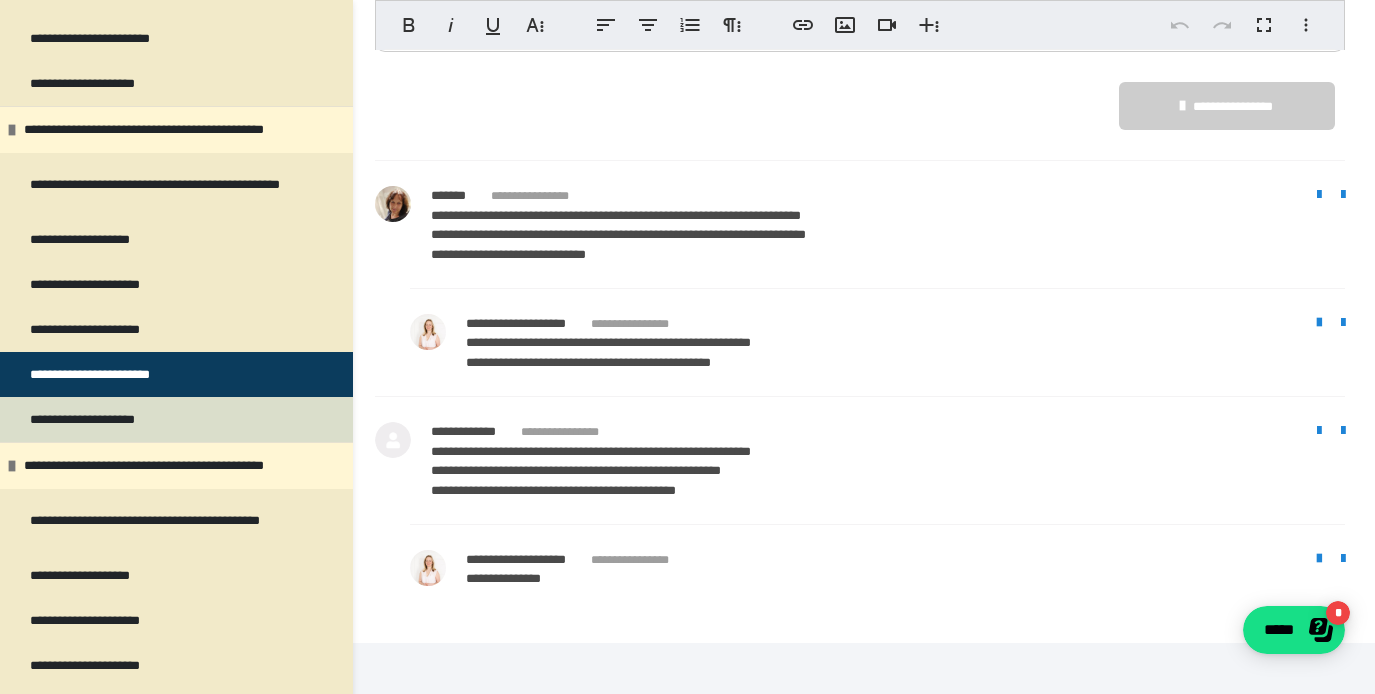 click on "**********" at bounding box center (104, 419) 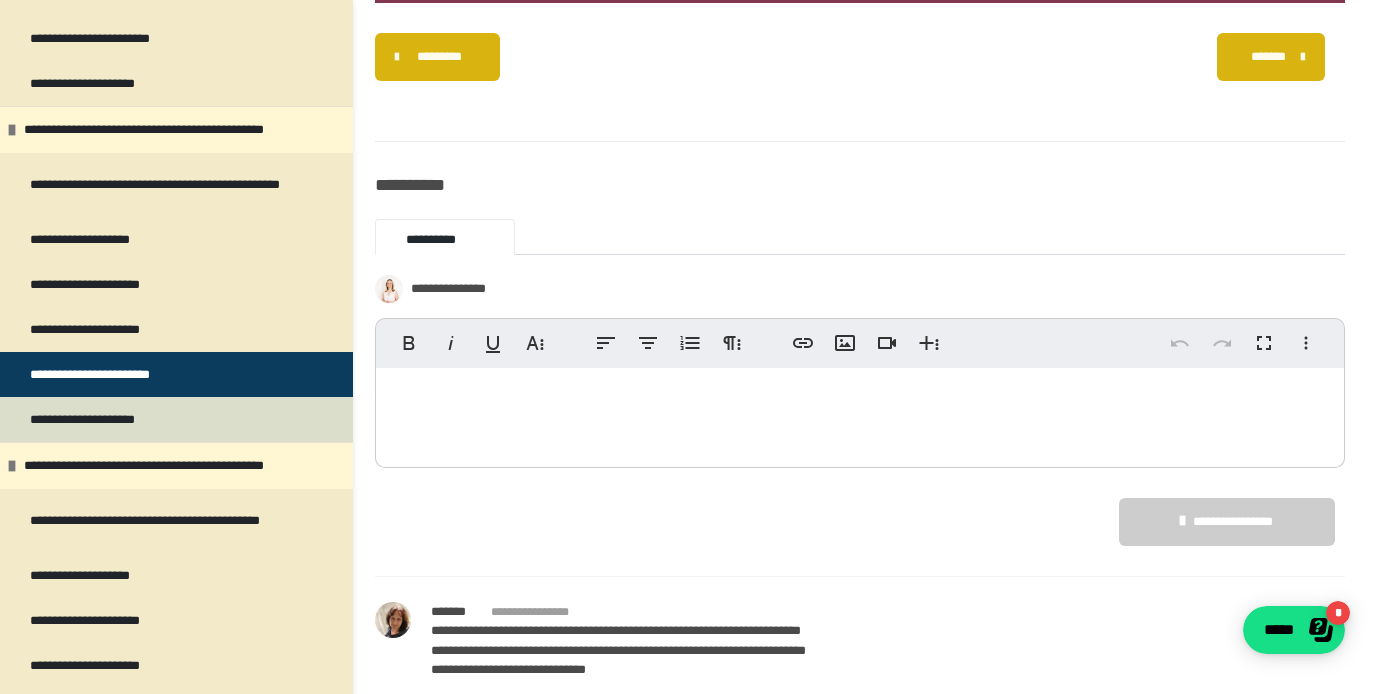 scroll, scrollTop: 296, scrollLeft: 0, axis: vertical 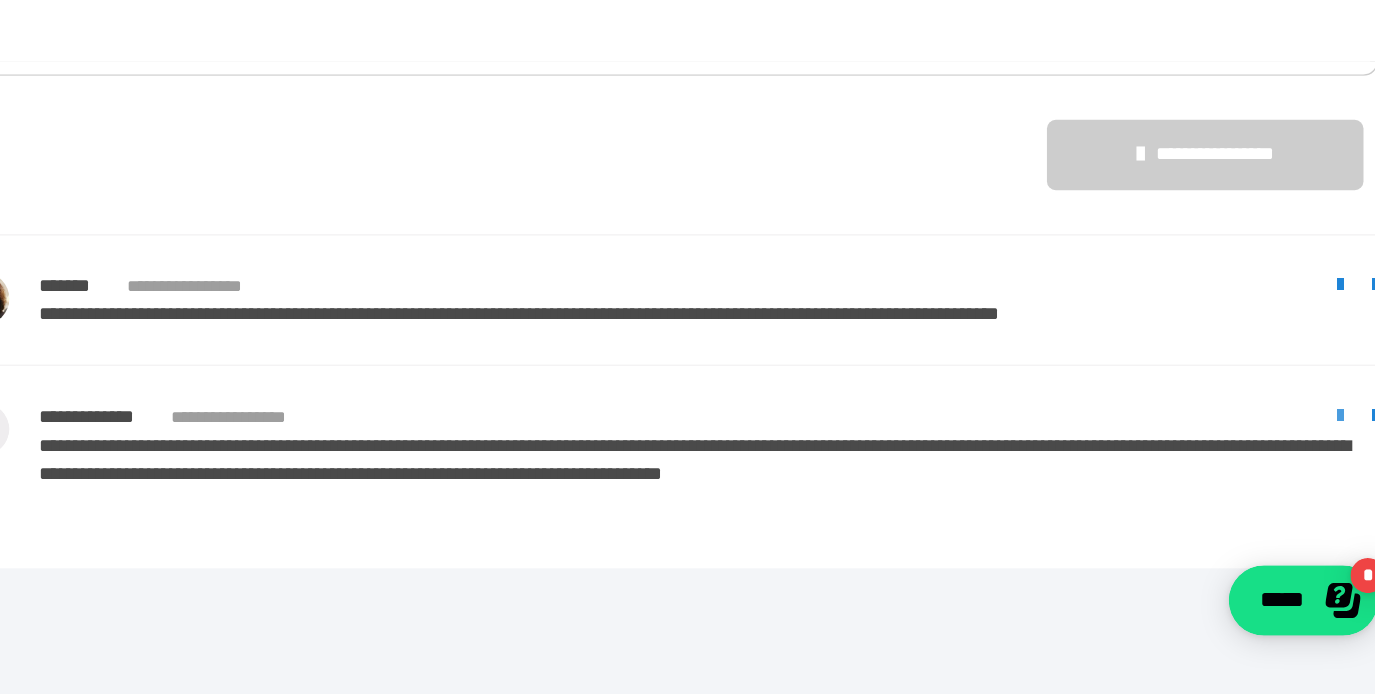 click at bounding box center [1319, 504] 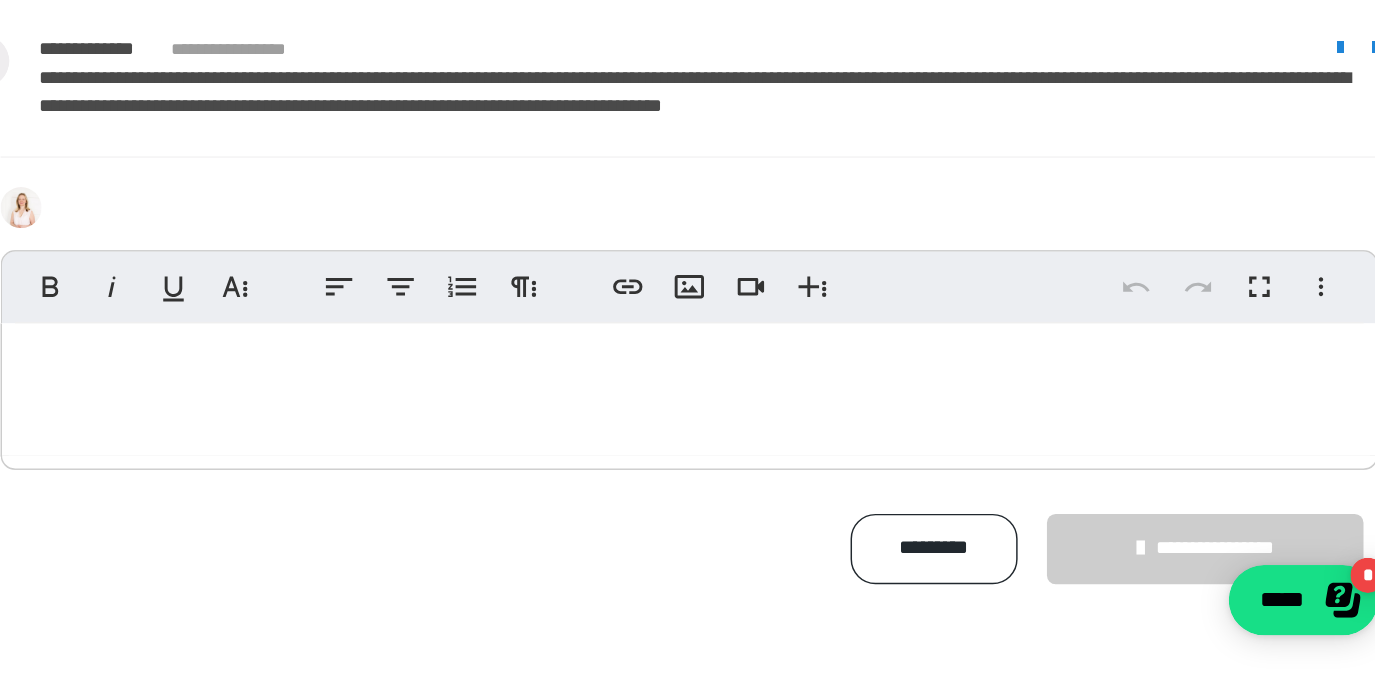 scroll, scrollTop: 1801, scrollLeft: 0, axis: vertical 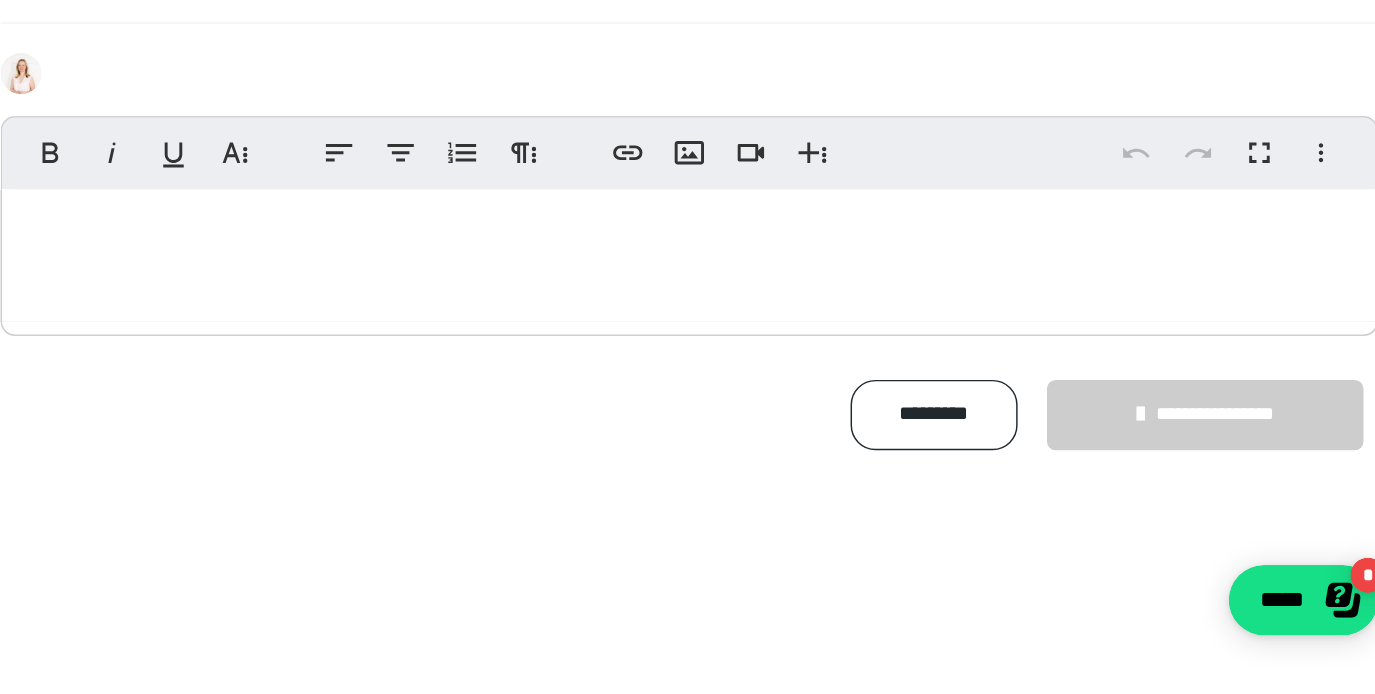 click at bounding box center (875, 395) 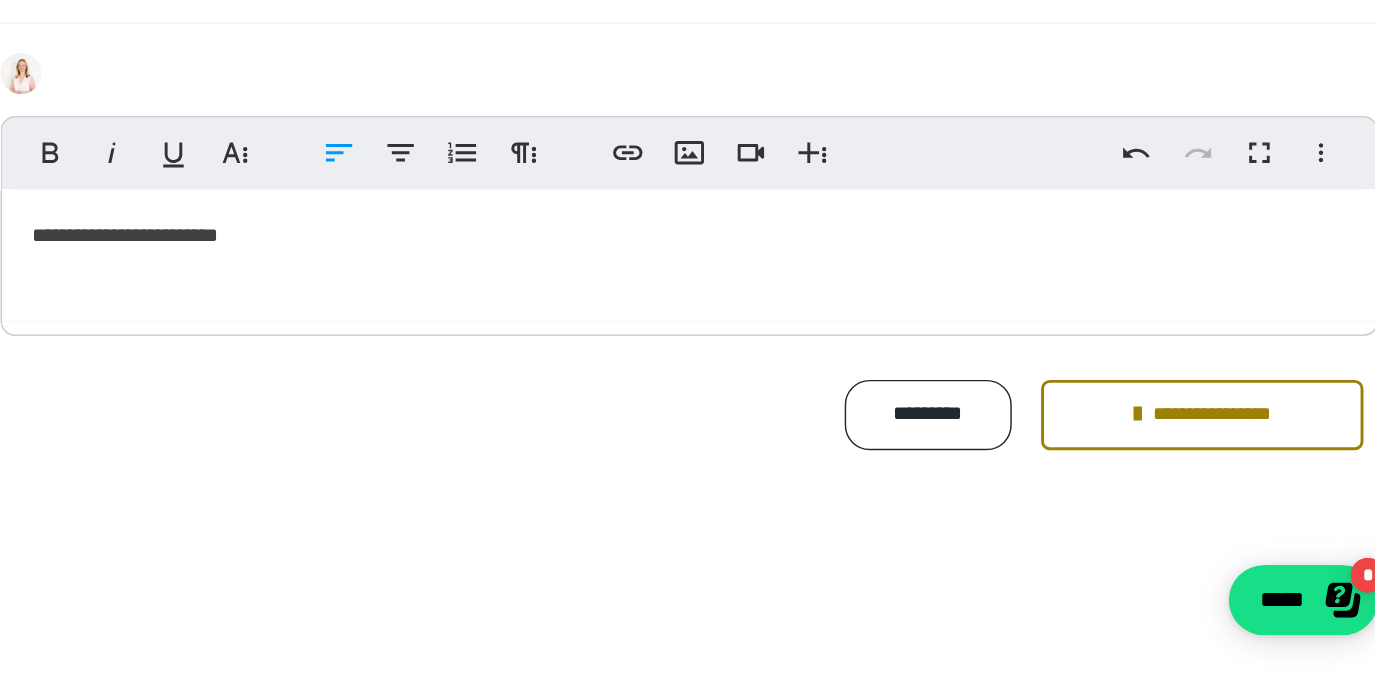 click on "**********" at bounding box center [875, 395] 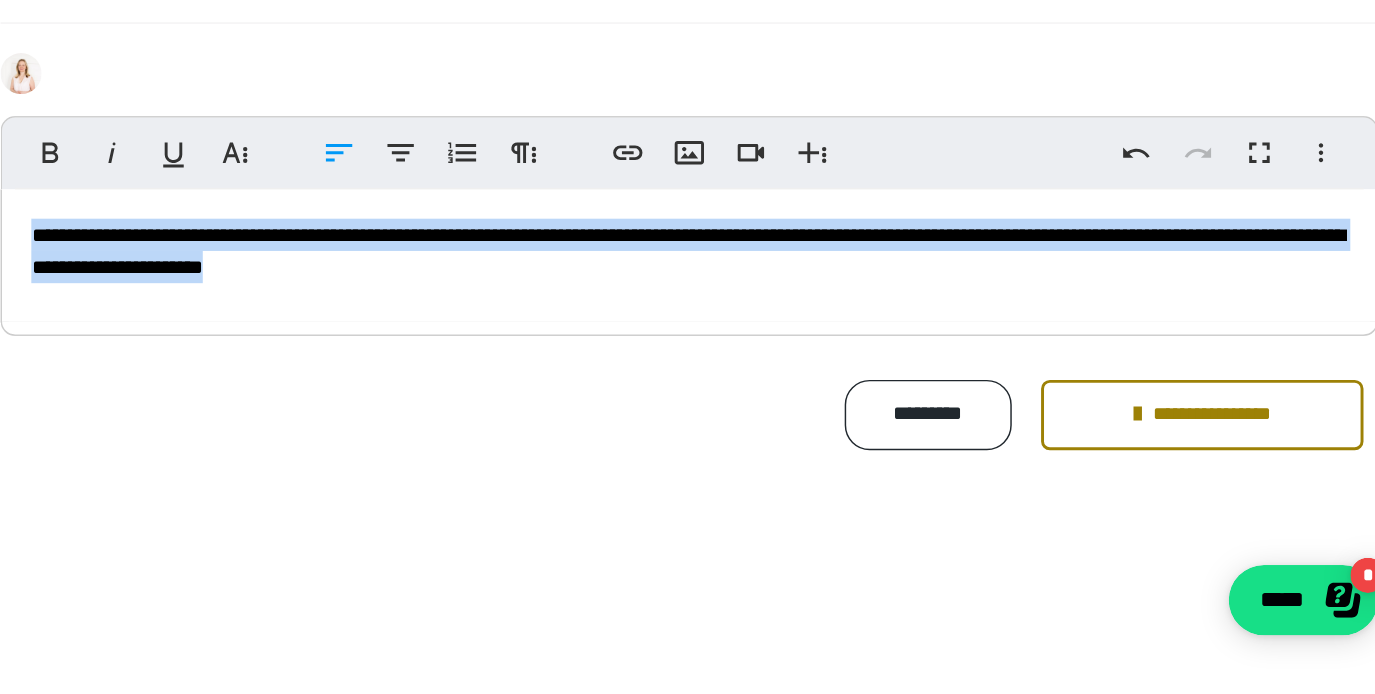 copy on "**********" 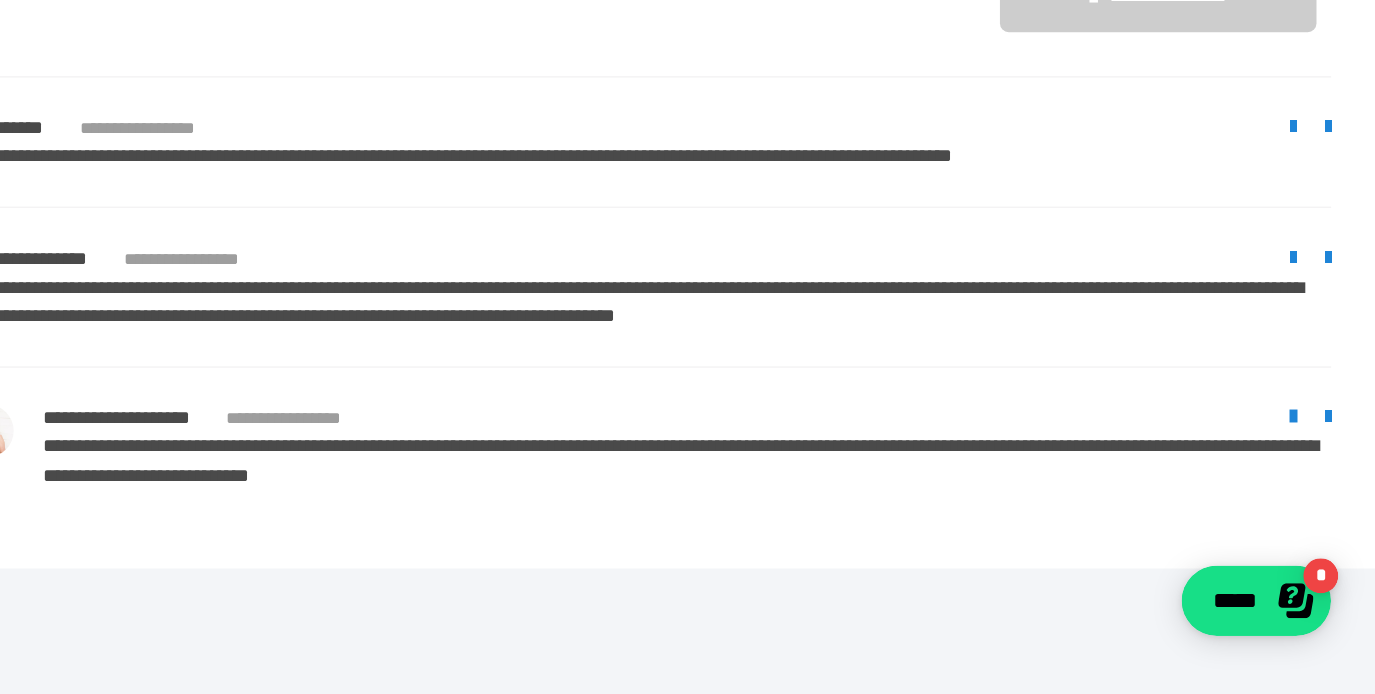 scroll, scrollTop: 1567, scrollLeft: 0, axis: vertical 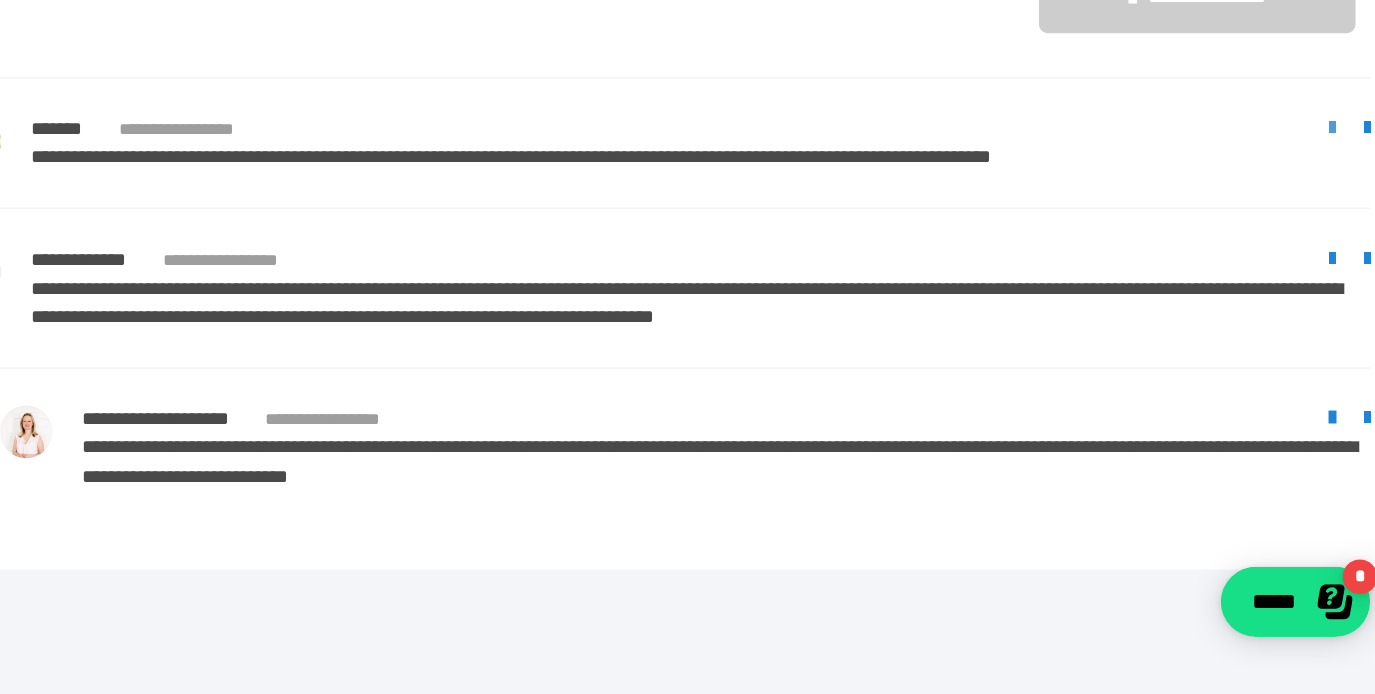 click at bounding box center (1319, 307) 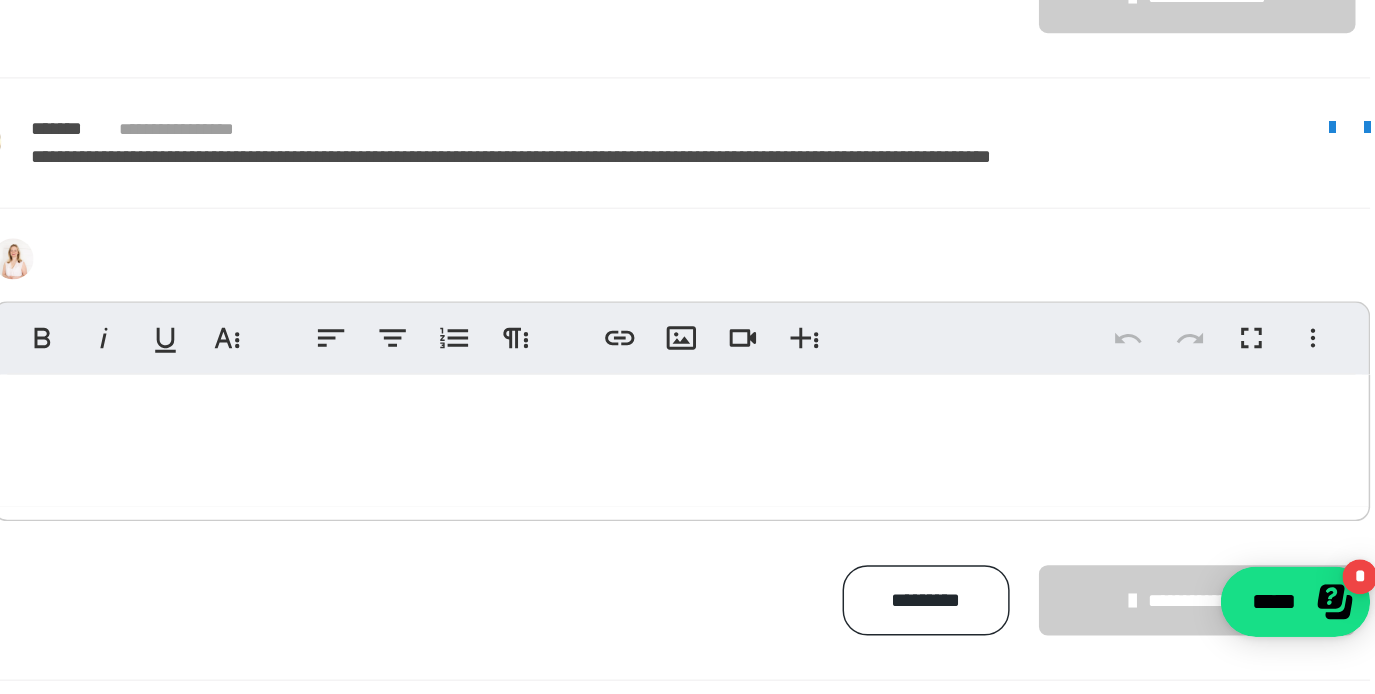 click at bounding box center (875, 520) 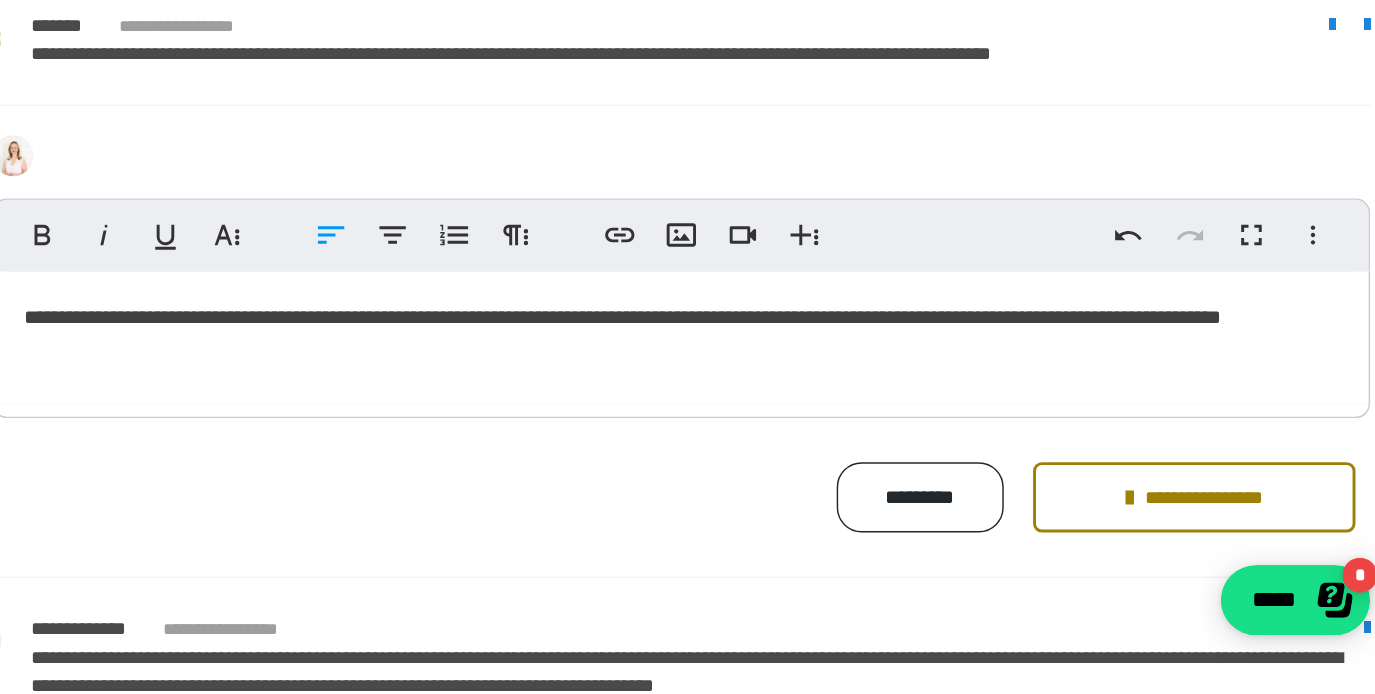 scroll, scrollTop: 1771, scrollLeft: 0, axis: vertical 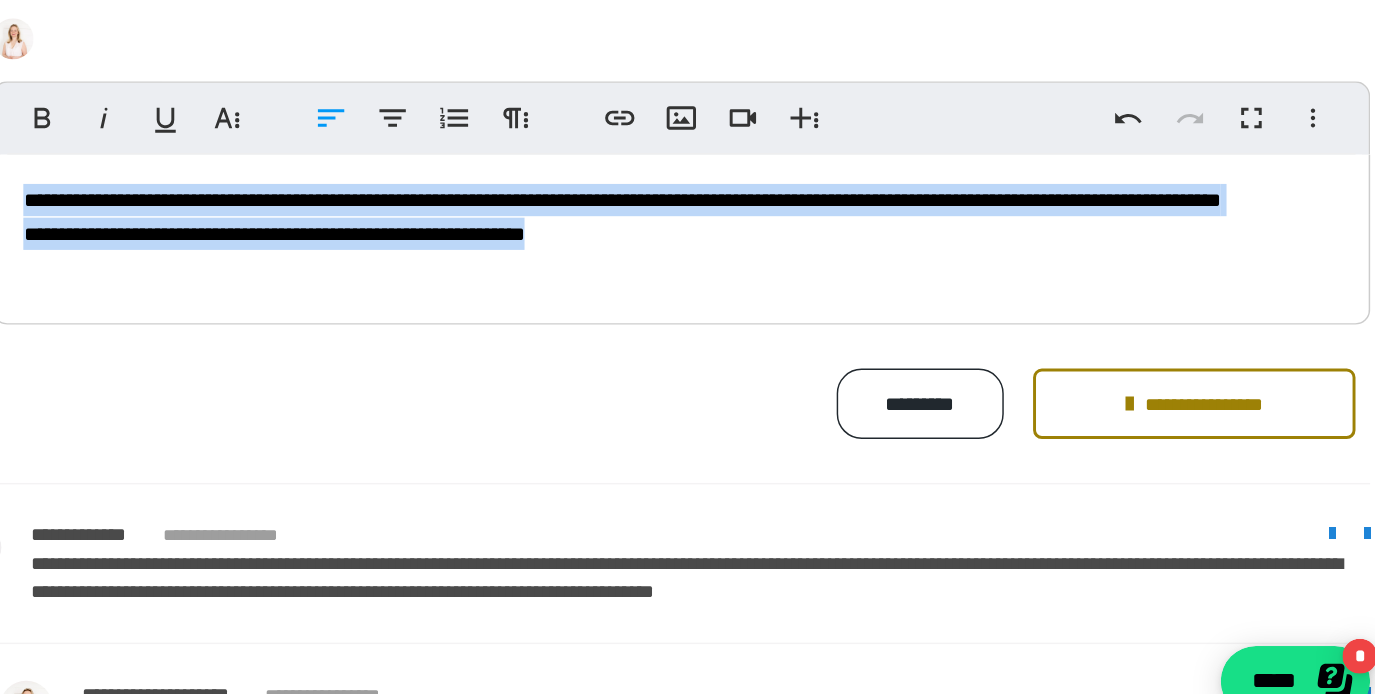 click on "**********" at bounding box center [1225, 441] 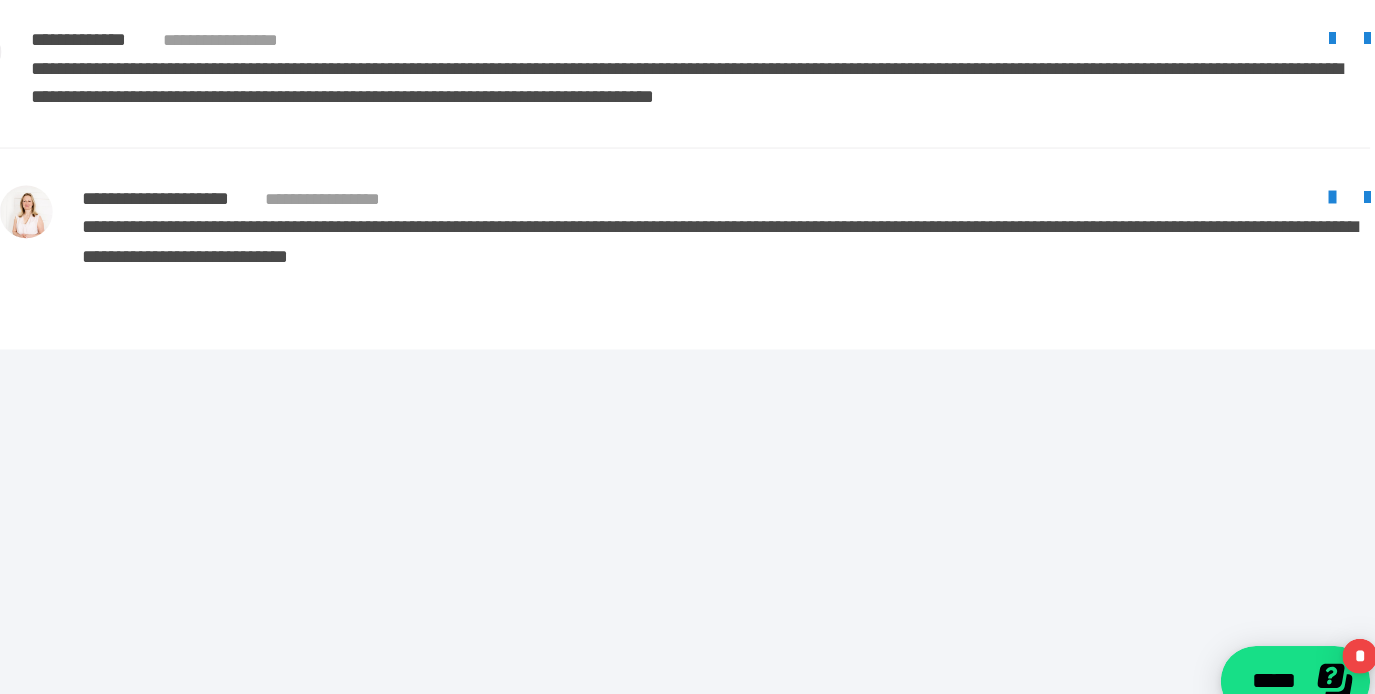 scroll, scrollTop: 1567, scrollLeft: 0, axis: vertical 